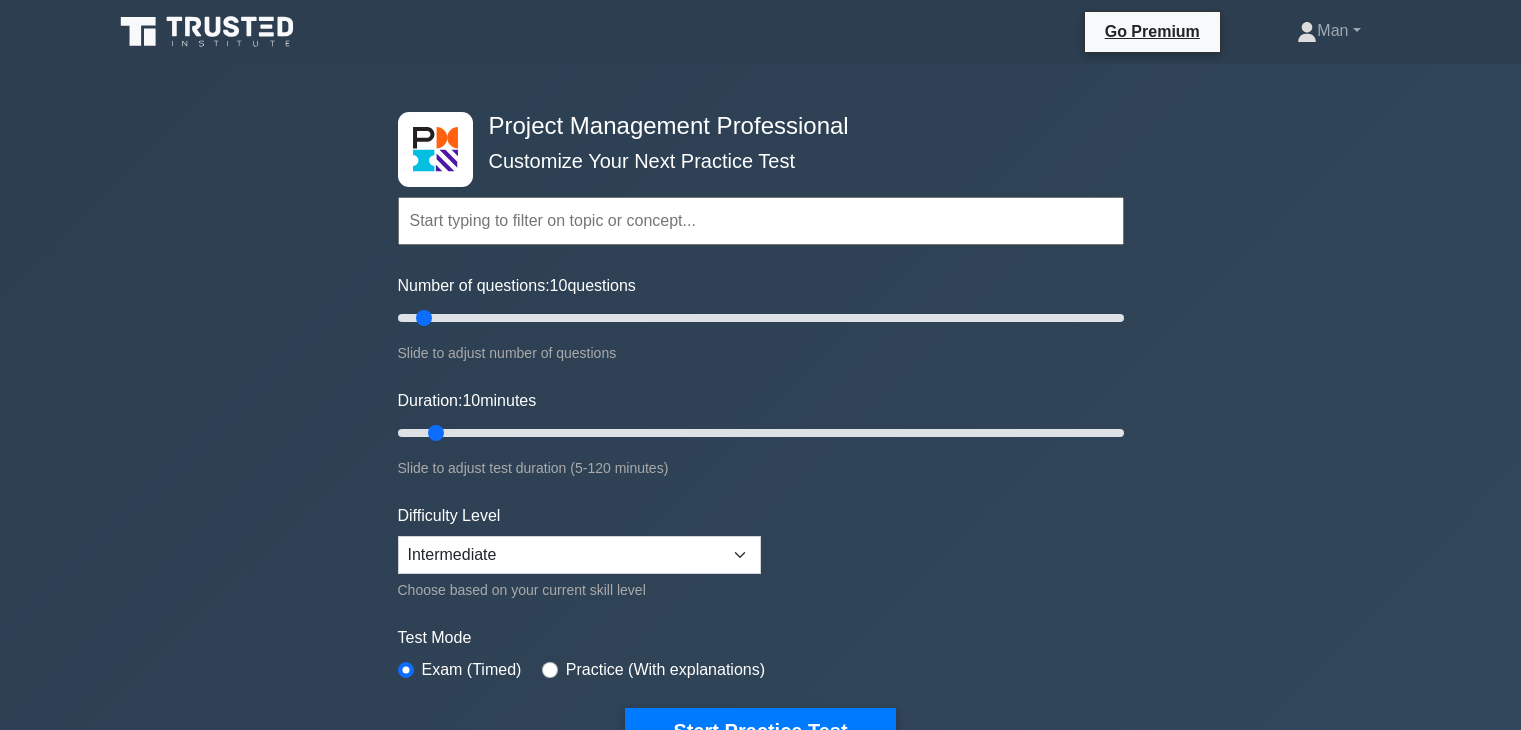 scroll, scrollTop: 0, scrollLeft: 0, axis: both 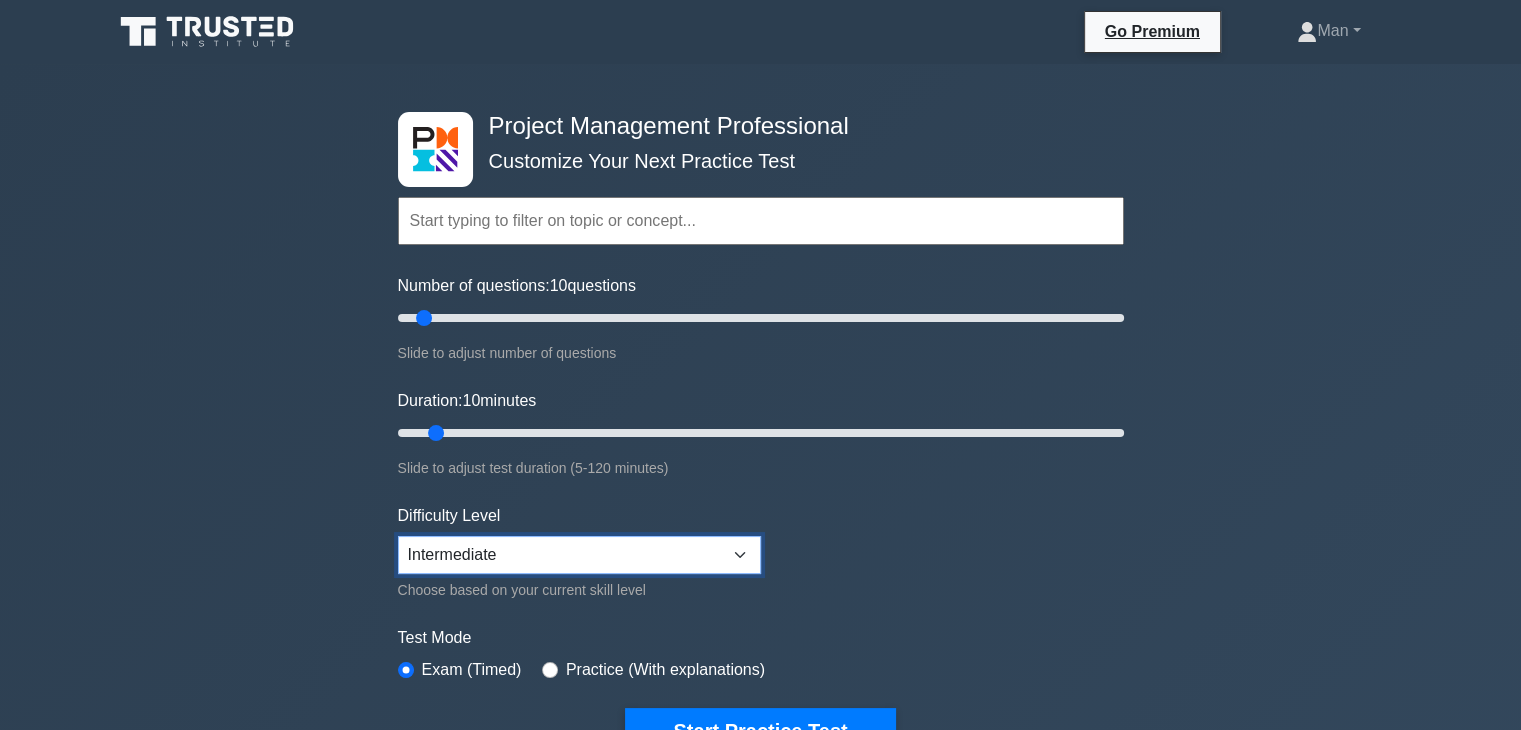 click on "Beginner
Intermediate
Expert" at bounding box center [579, 555] 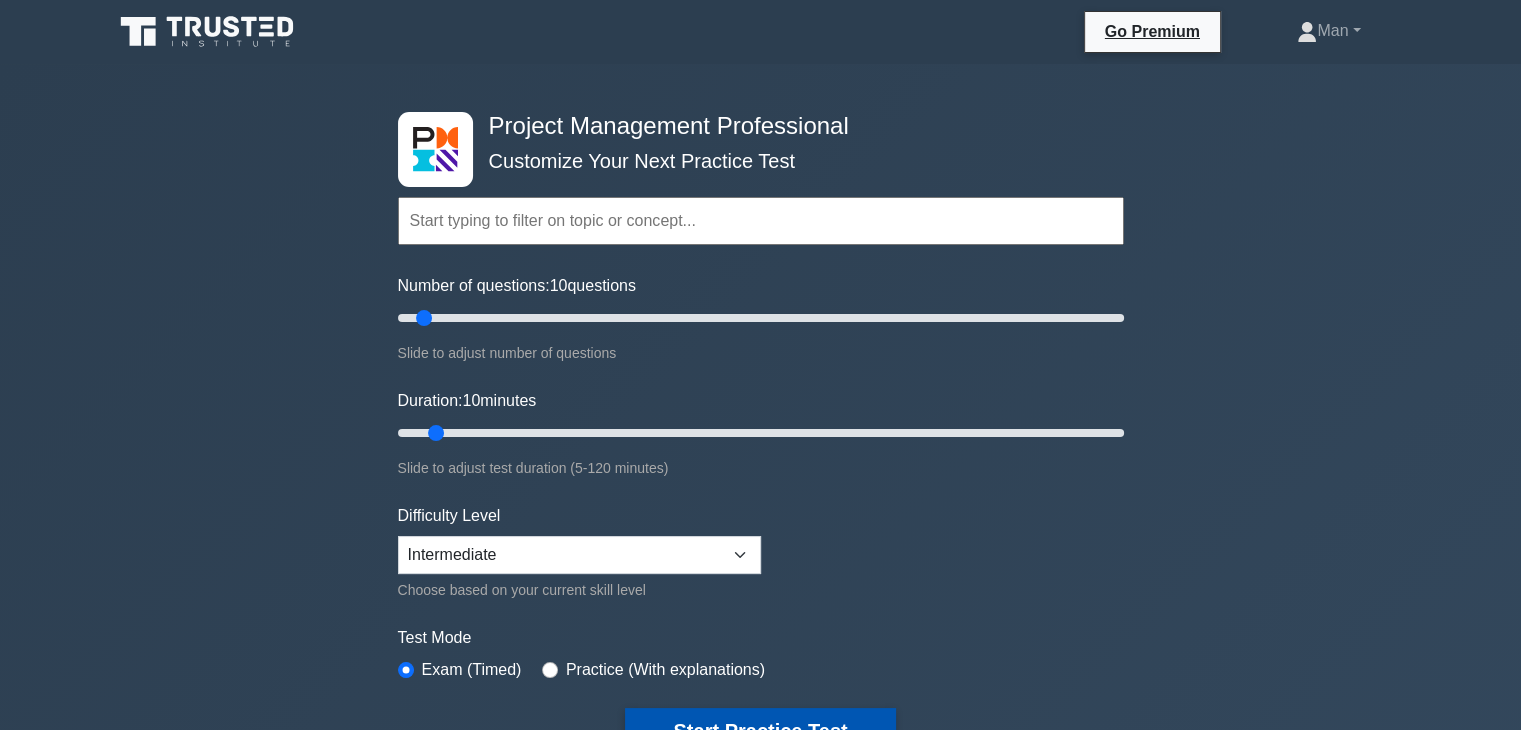 click on "Start Practice Test" at bounding box center [760, 731] 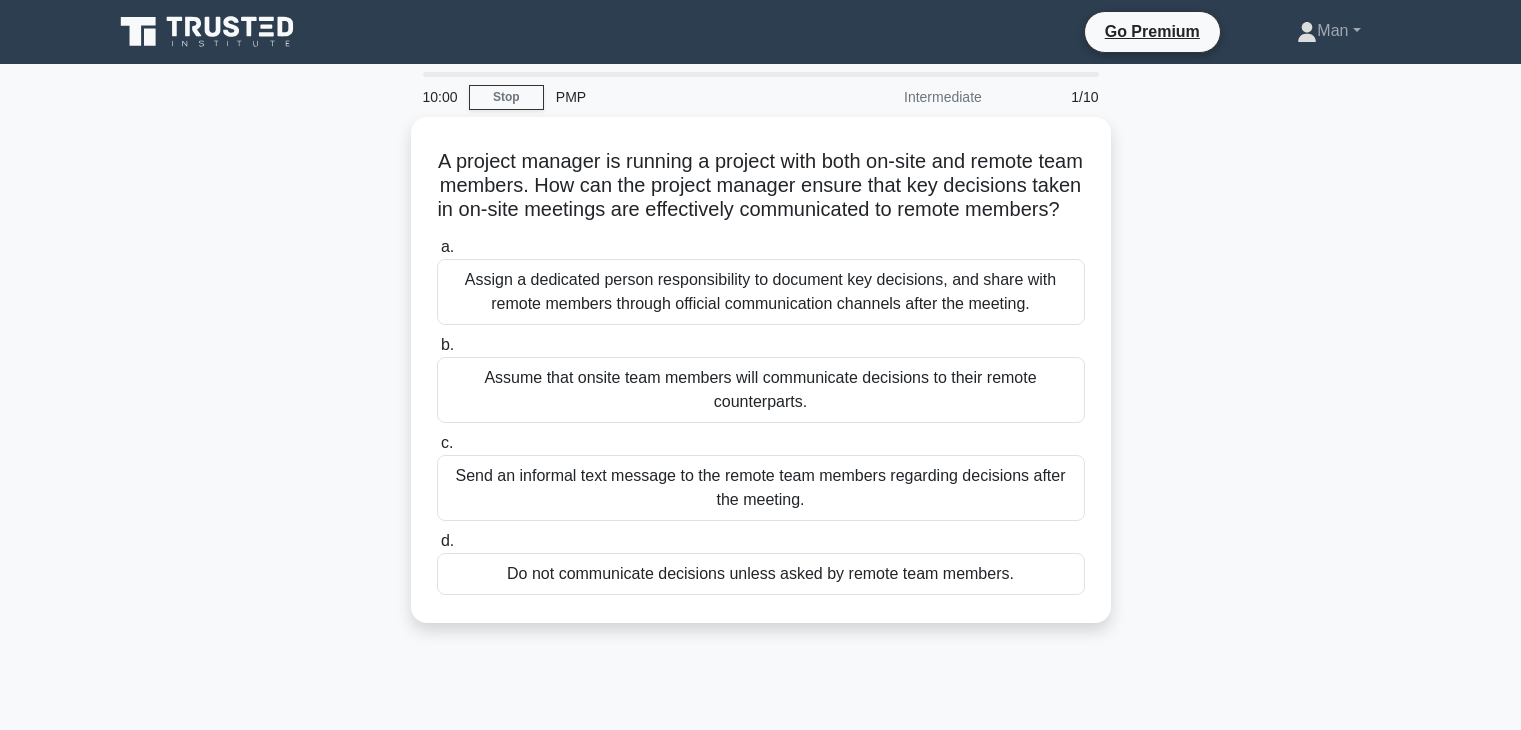 scroll, scrollTop: 0, scrollLeft: 0, axis: both 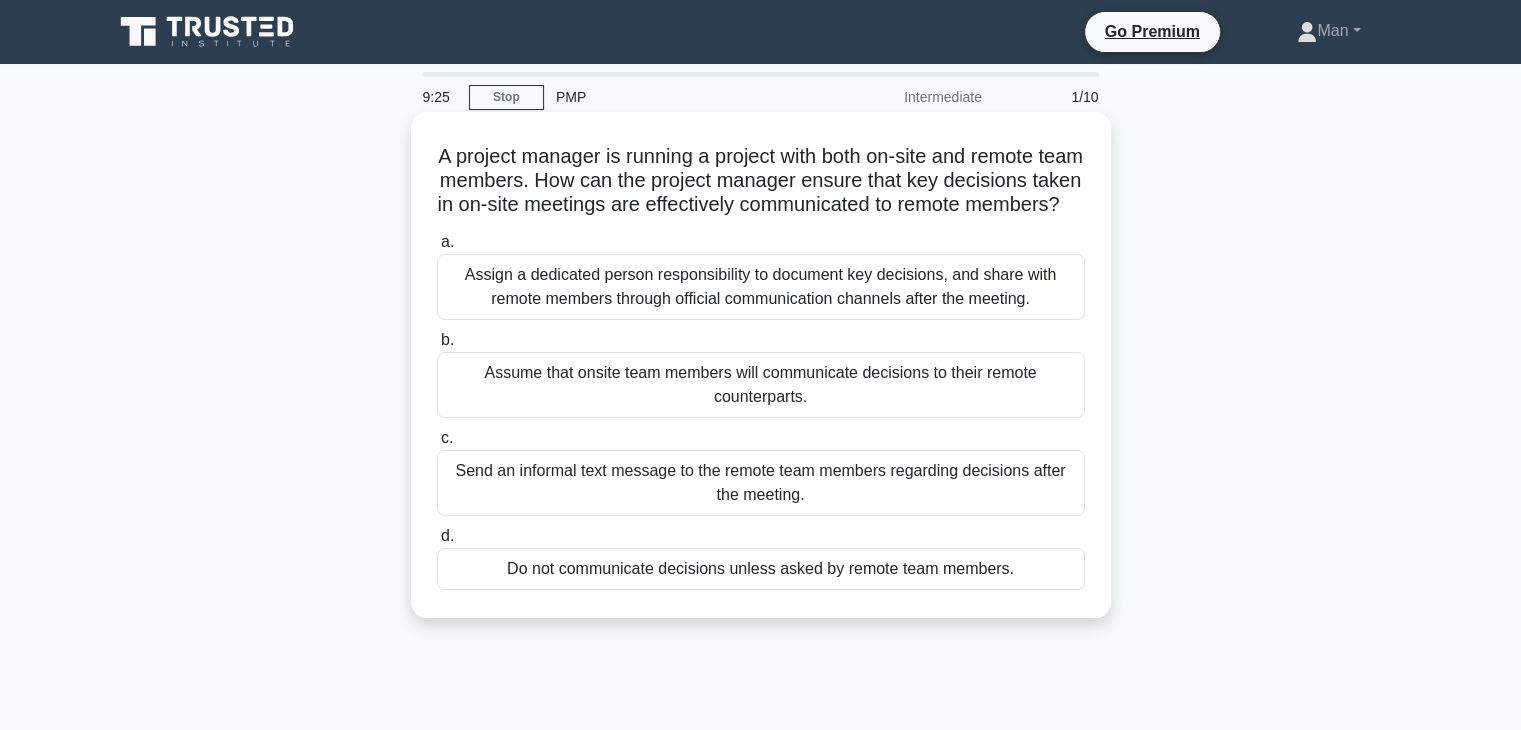 click on "Assign a dedicated person responsibility to document key decisions, and share with remote members through official communication channels after the meeting." at bounding box center (761, 287) 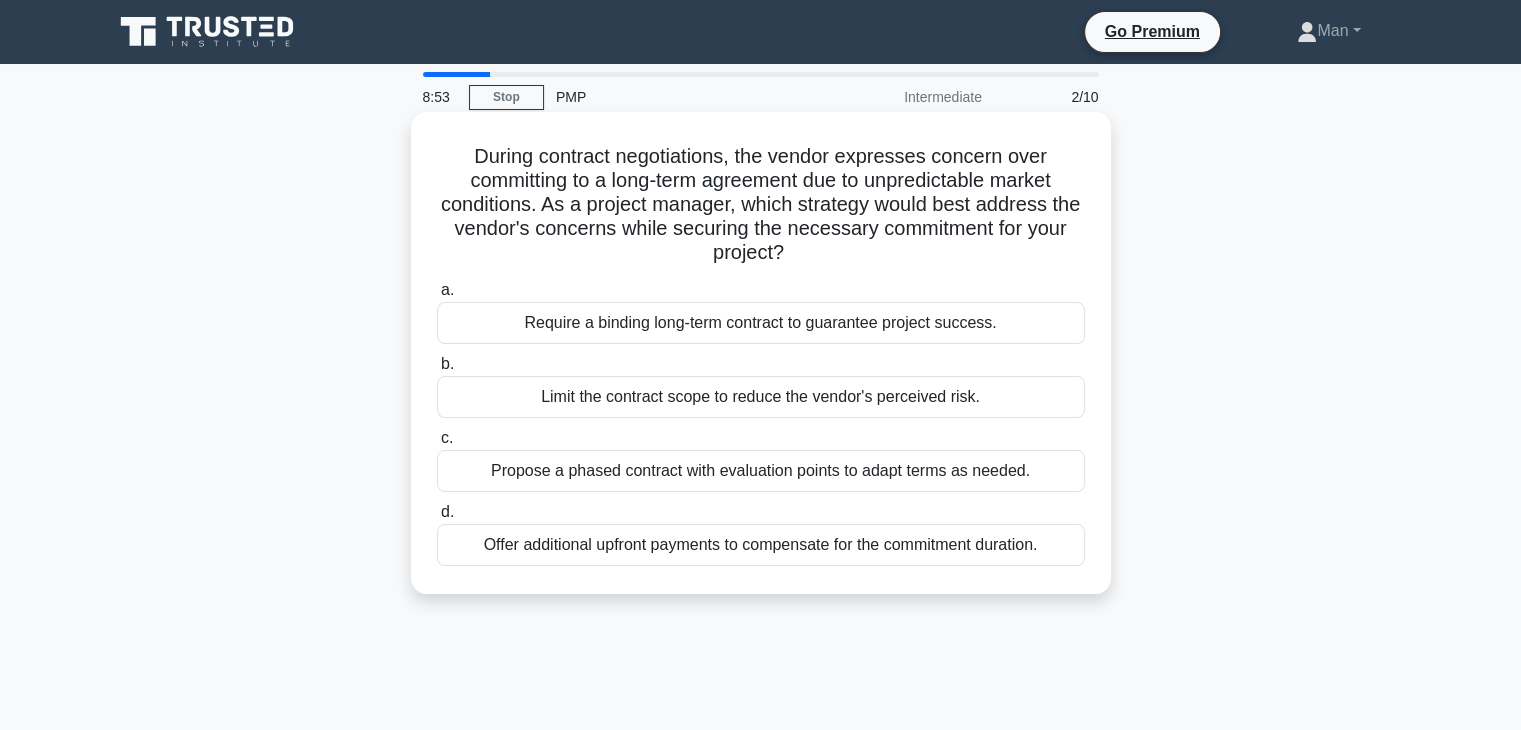 click on "Propose a phased contract with evaluation points to adapt terms as needed." at bounding box center (761, 471) 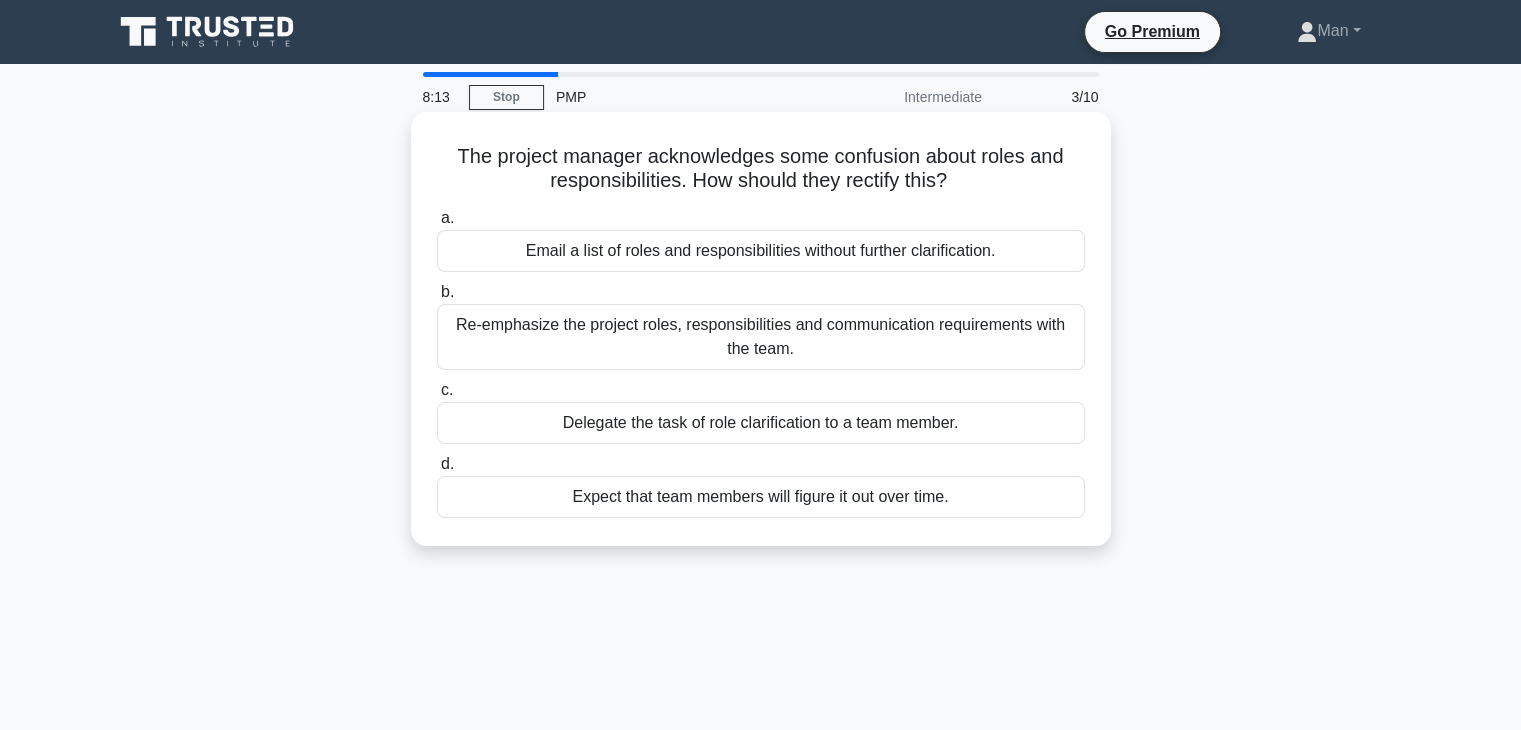 click on "Re-emphasize the project roles, responsibilities and communication requirements with the team." at bounding box center (761, 337) 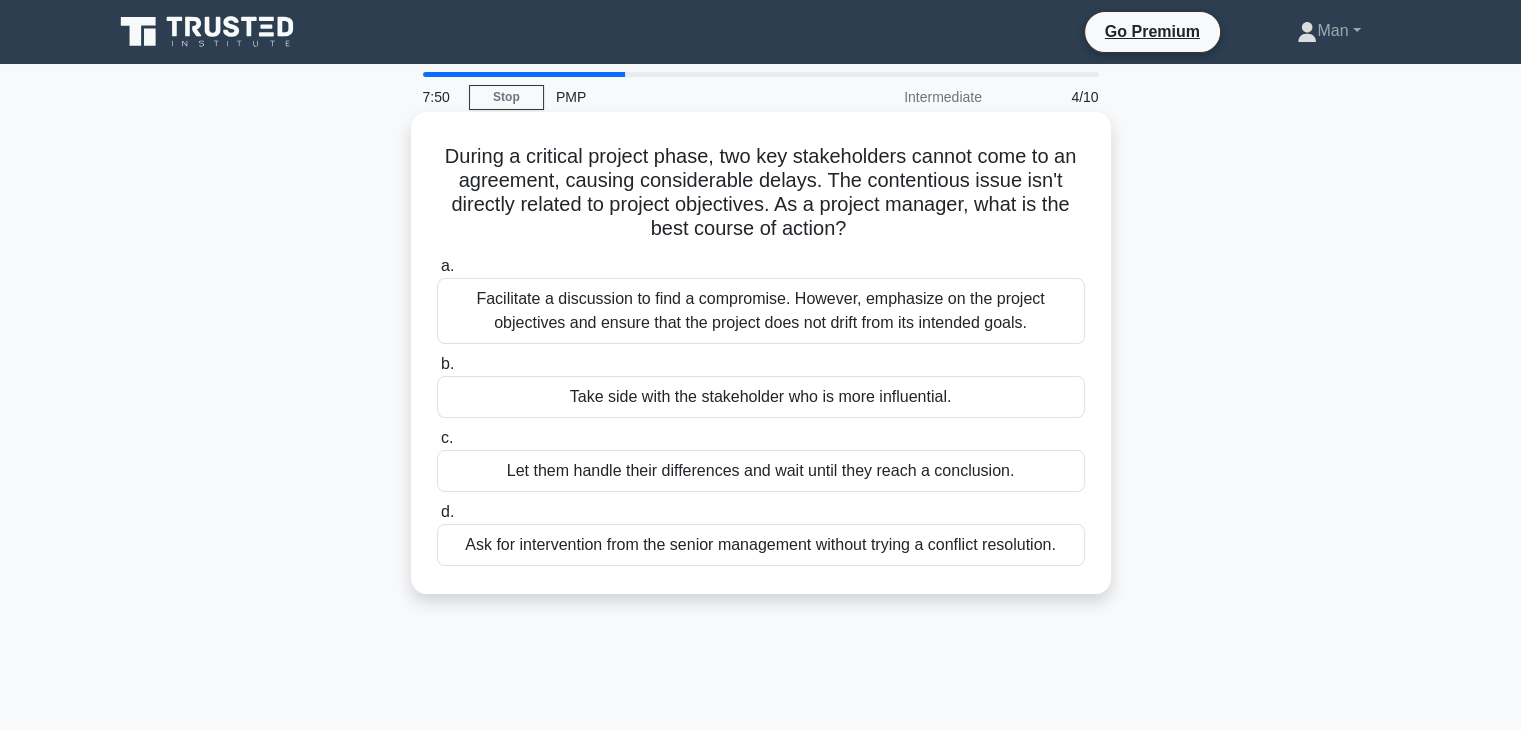 click on "Facilitate a discussion to find a compromise. However, emphasize on the project objectives and ensure that the project does not drift from its intended goals." at bounding box center [761, 311] 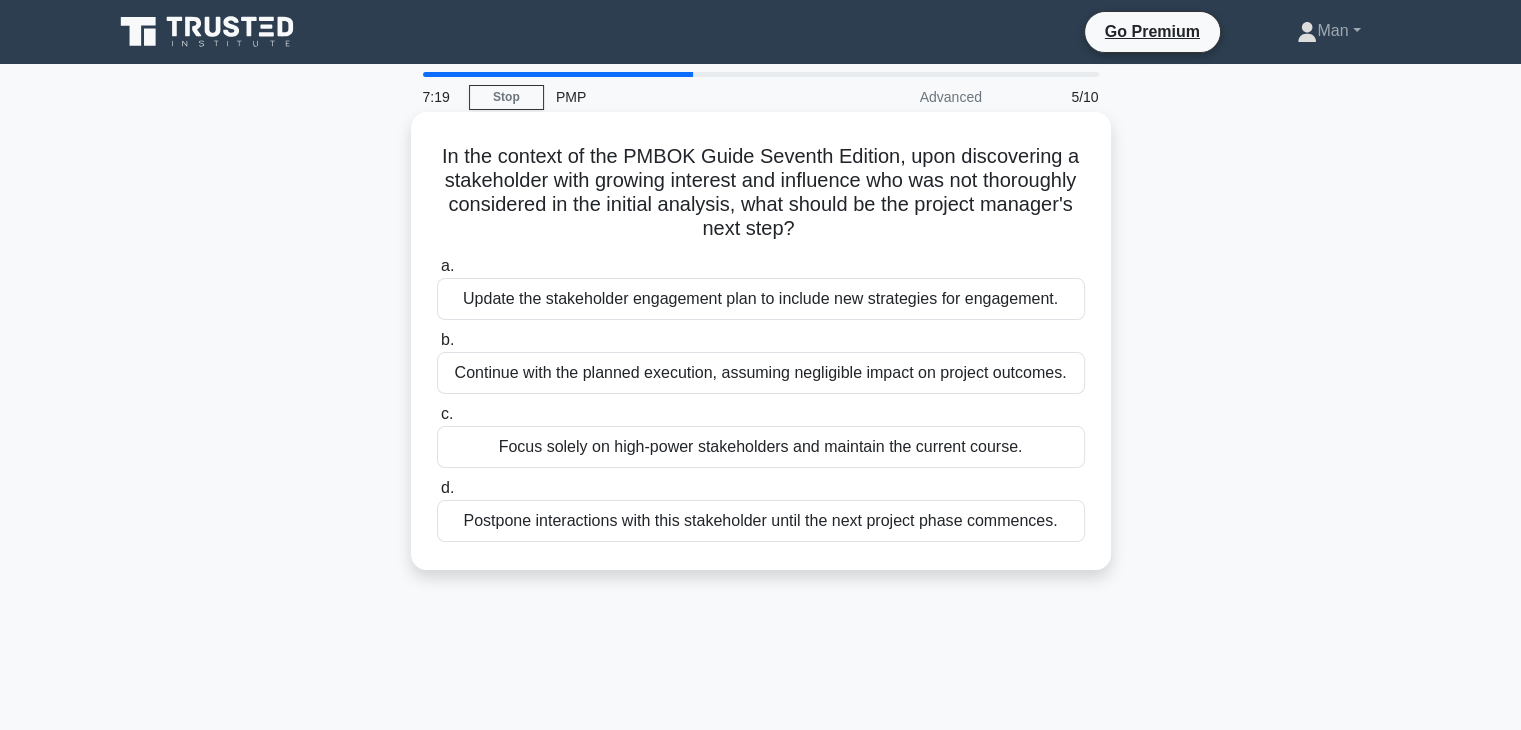 click on "Update the stakeholder engagement plan to include new strategies for engagement." at bounding box center [761, 299] 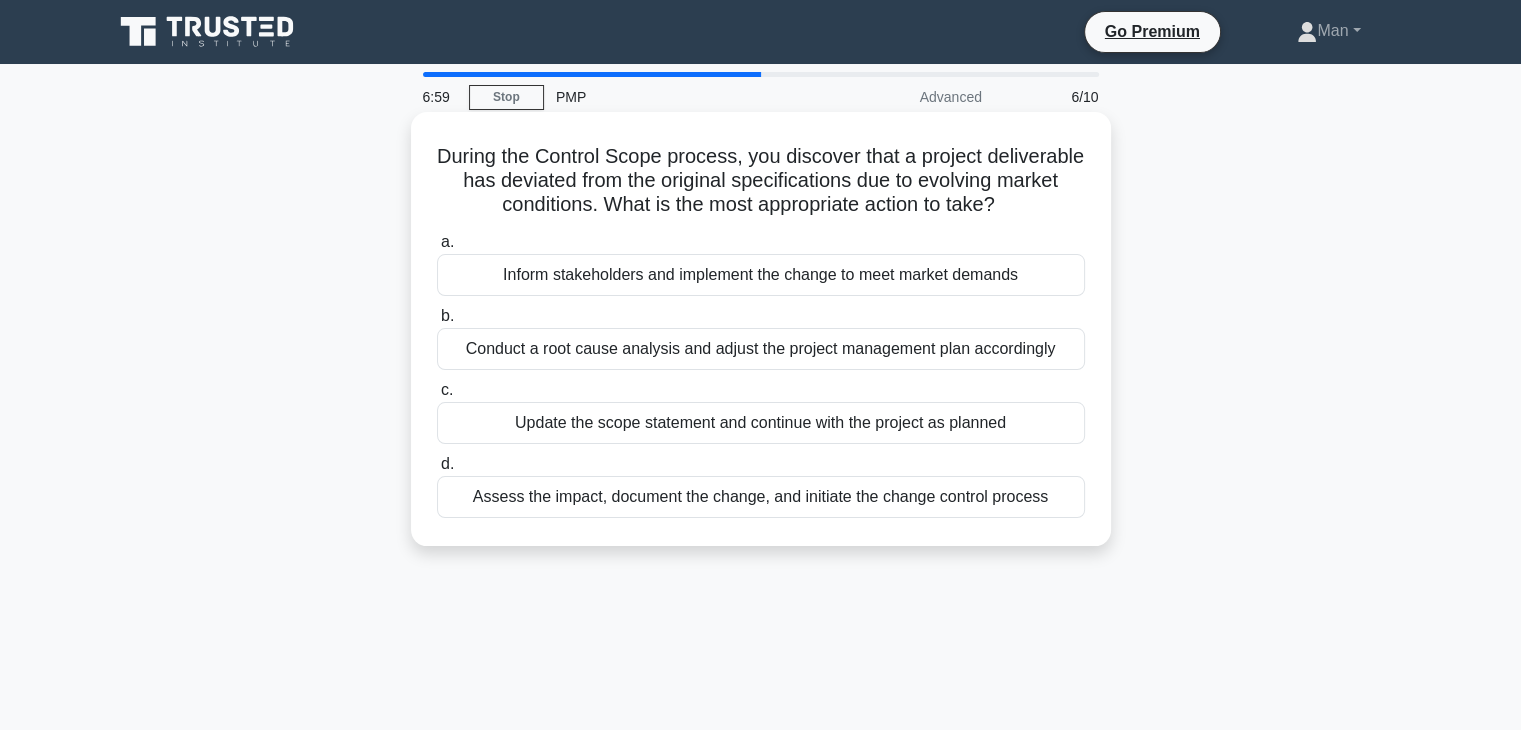click on "Assess the impact, document the change, and initiate the change control process" at bounding box center [761, 497] 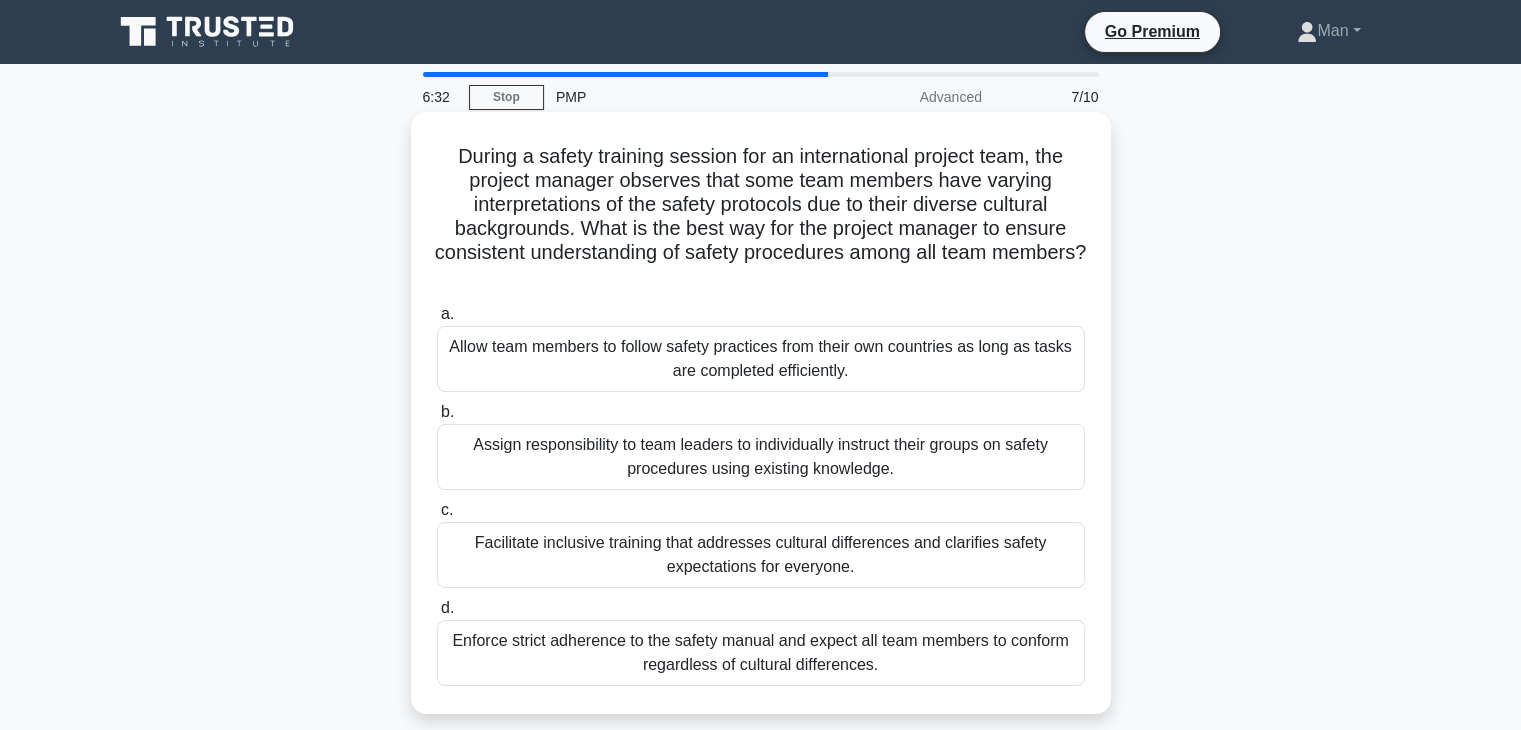click on "Facilitate inclusive training that addresses cultural differences and clarifies safety expectations for everyone." at bounding box center (761, 555) 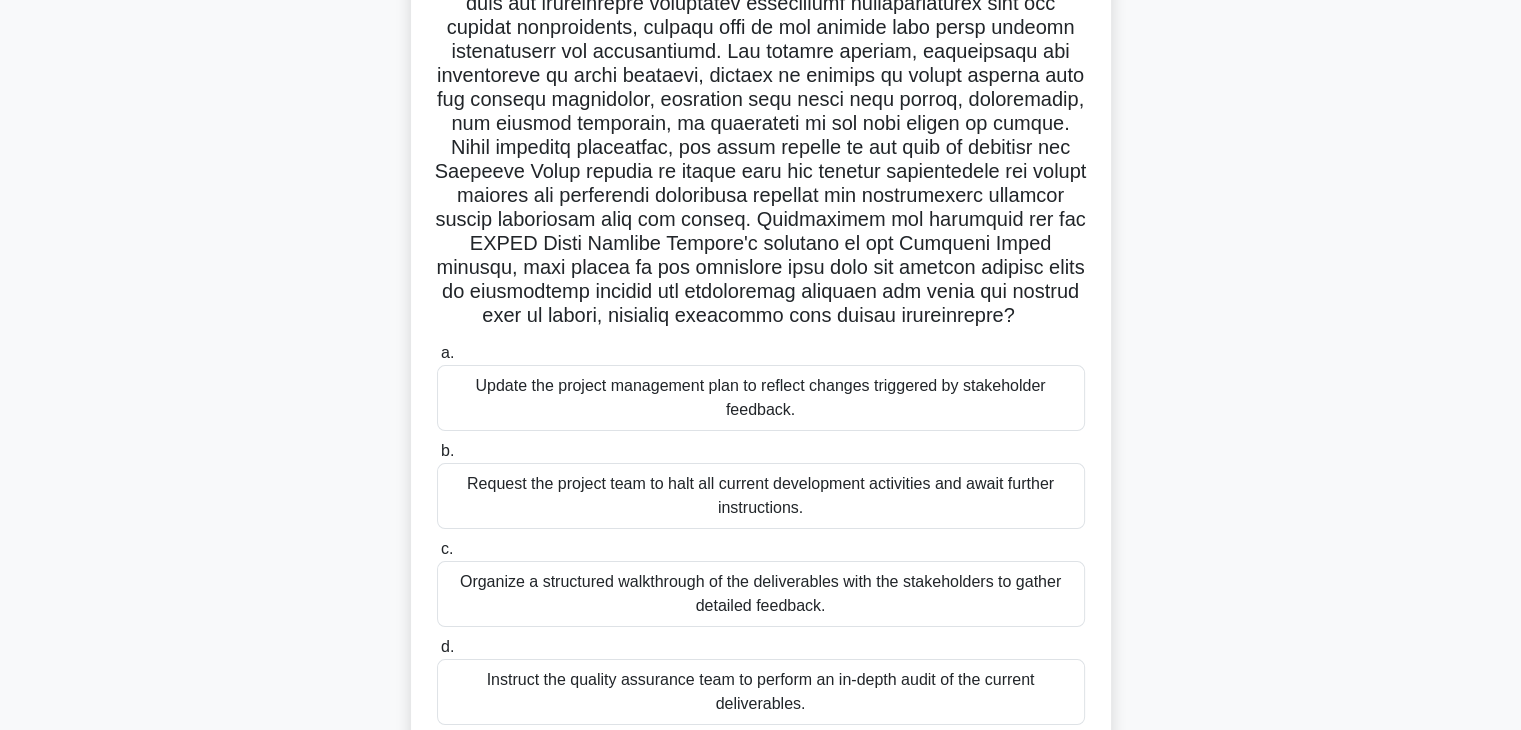 scroll, scrollTop: 240, scrollLeft: 0, axis: vertical 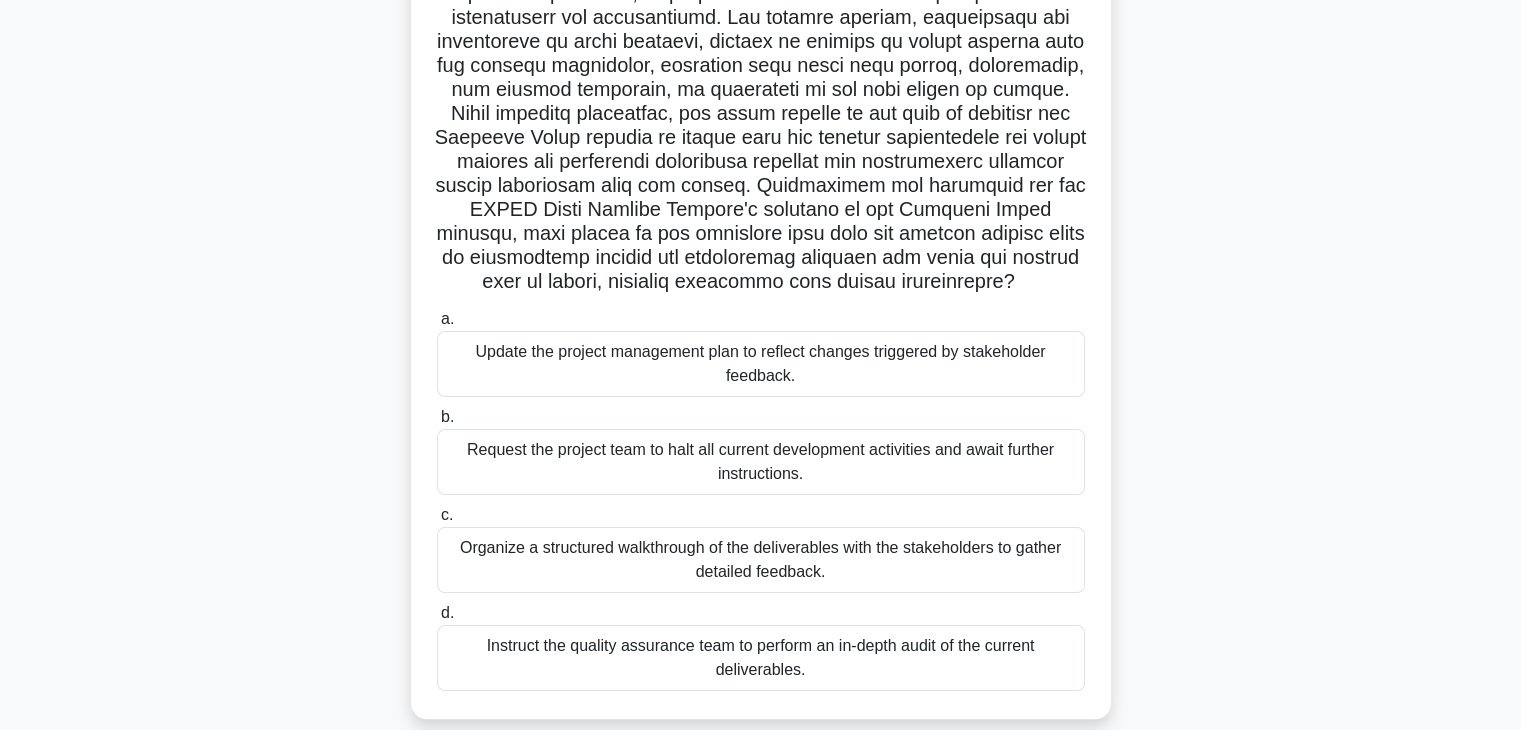 click on "Organize a structured walkthrough of the deliverables with the stakeholders to gather detailed feedback." at bounding box center (761, 560) 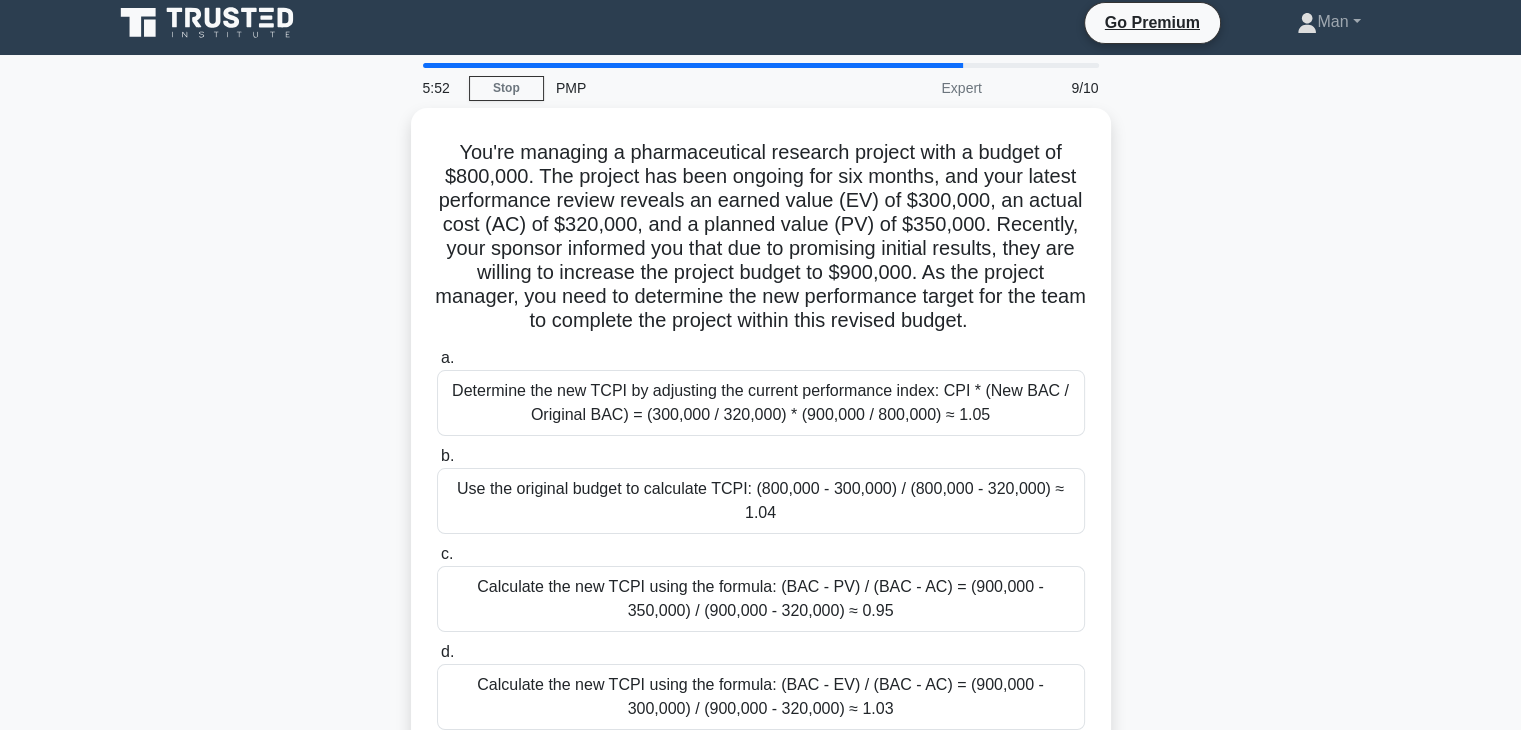 scroll, scrollTop: 0, scrollLeft: 0, axis: both 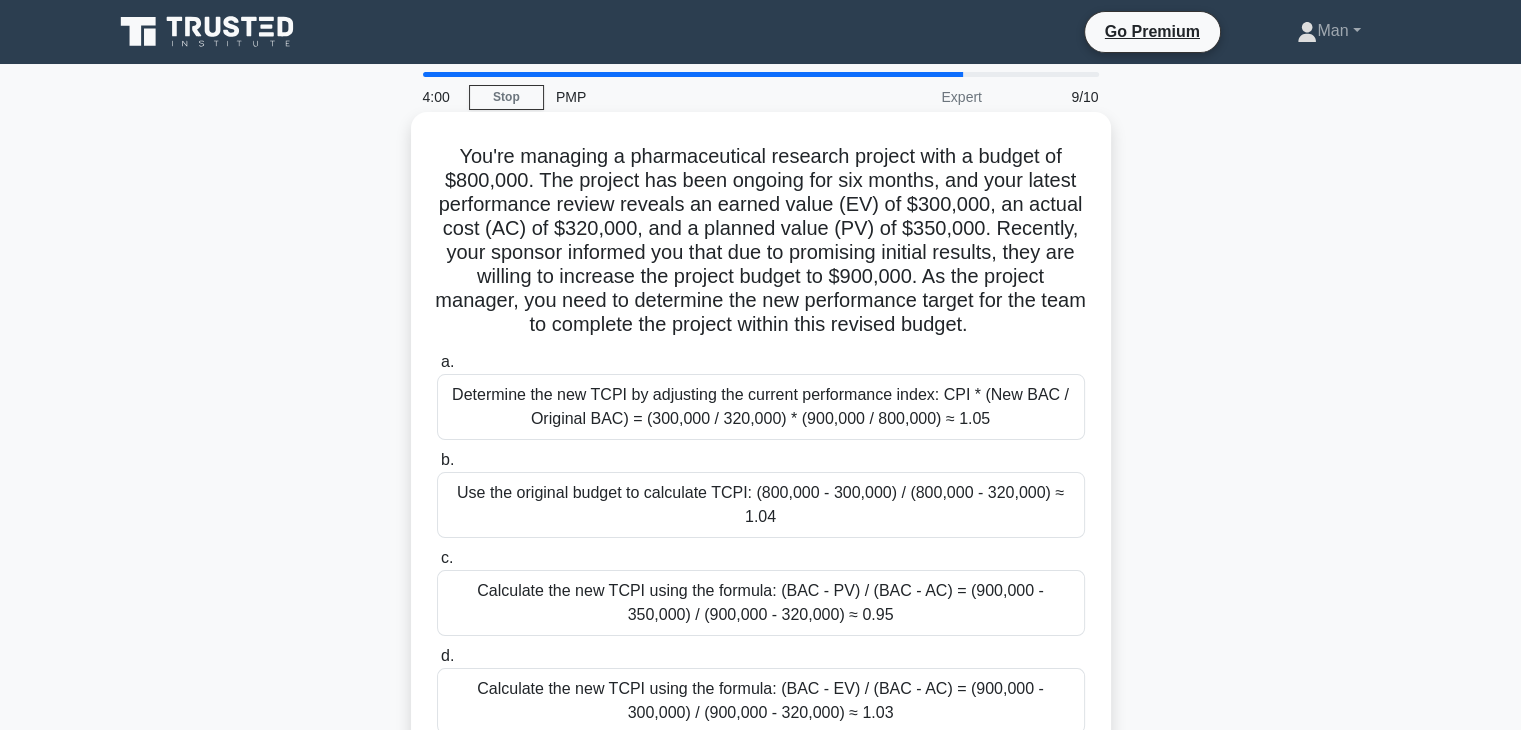 click on "Determine the new TCPI by adjusting the current performance index: CPI * (New BAC / Original BAC) = (300,000 / 320,000) * (900,000 / 800,000) ≈ 1.05" at bounding box center [761, 407] 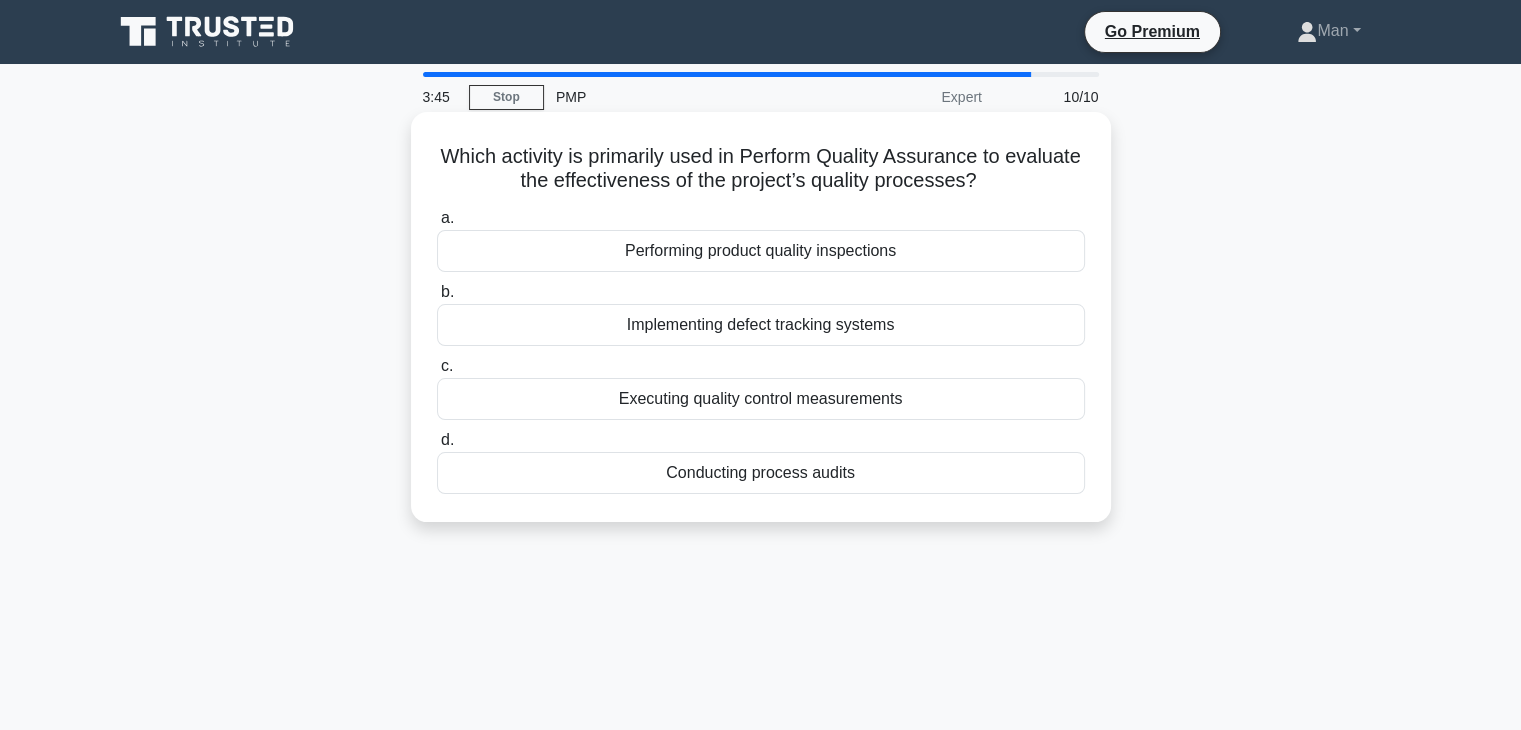 click on "Executing quality control measurements" at bounding box center [761, 399] 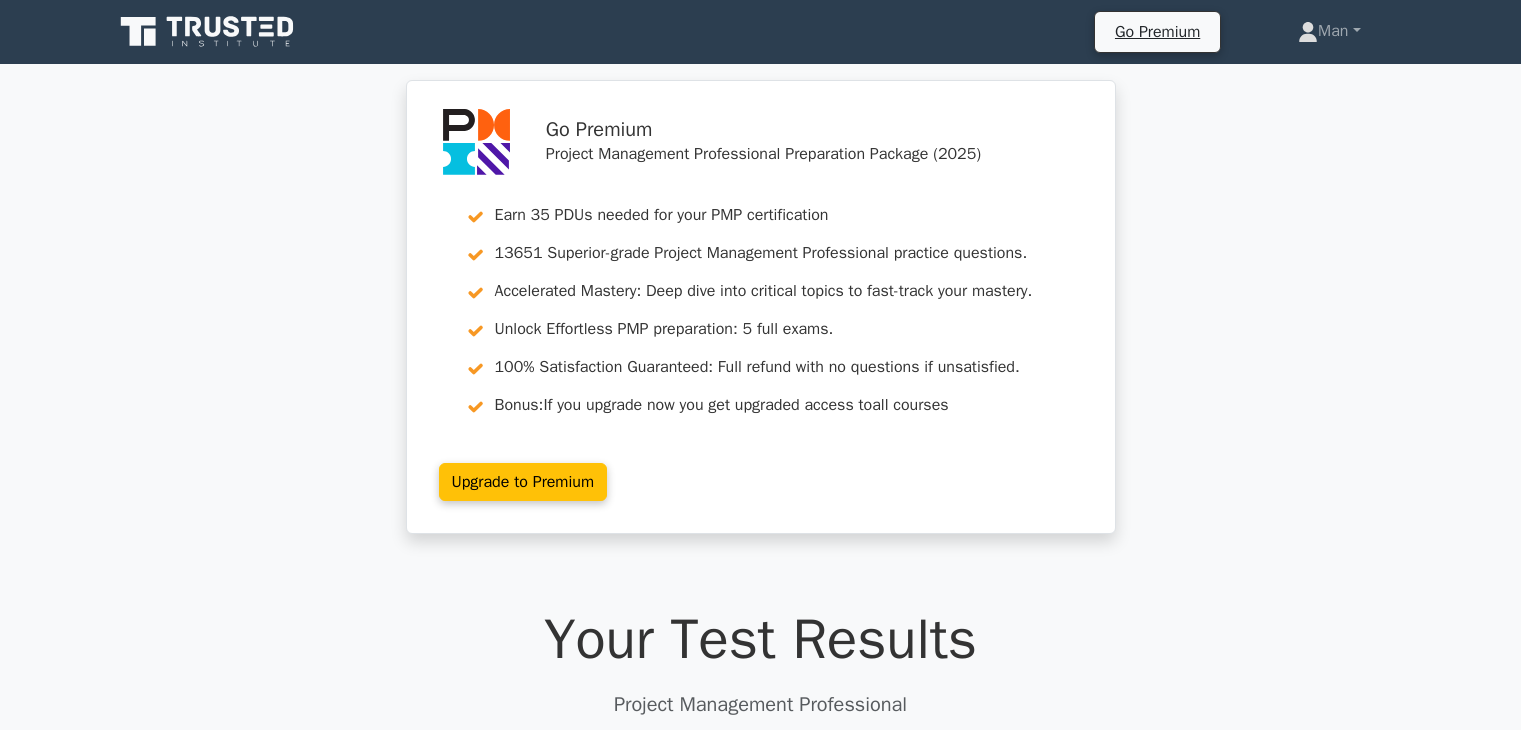 scroll, scrollTop: 0, scrollLeft: 0, axis: both 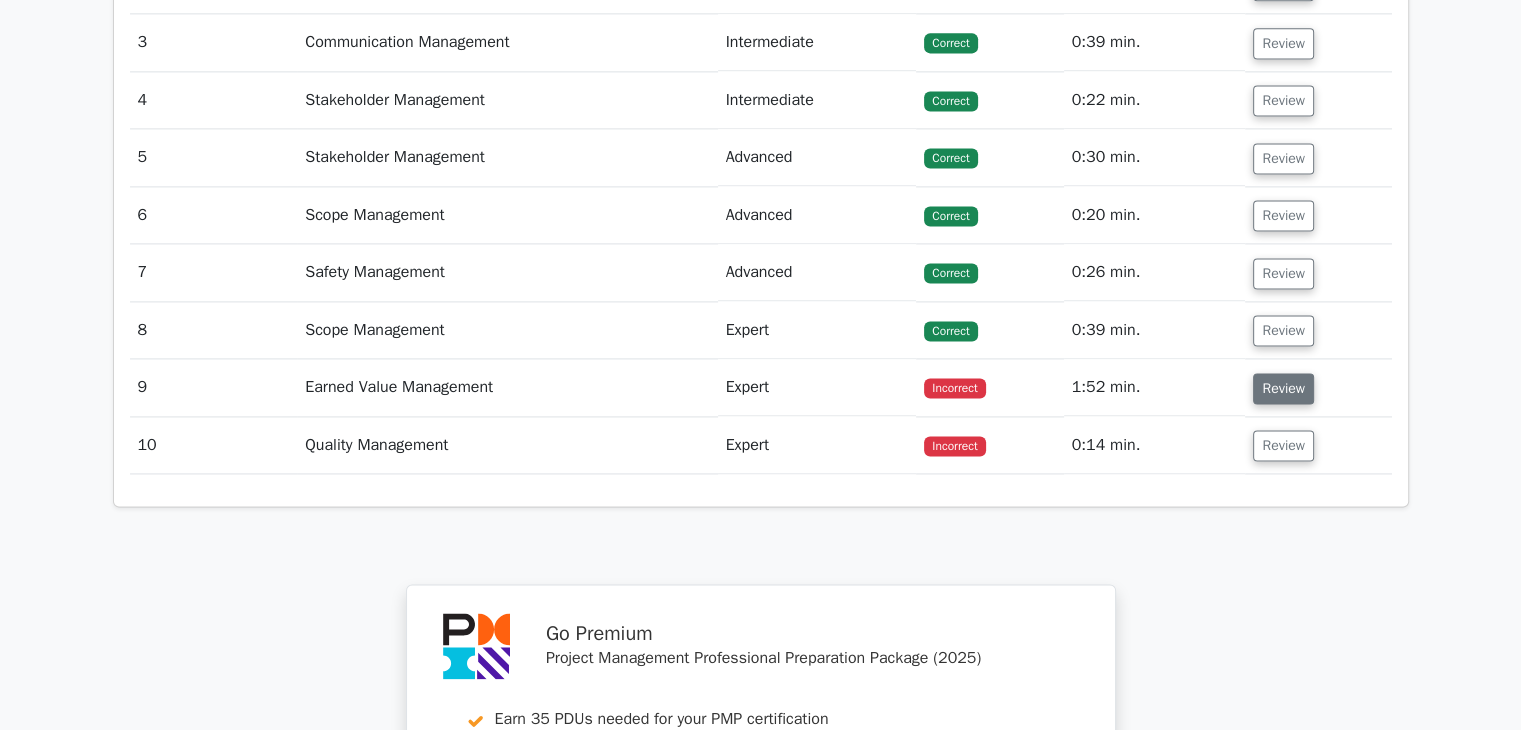 click on "Review" at bounding box center [1283, 388] 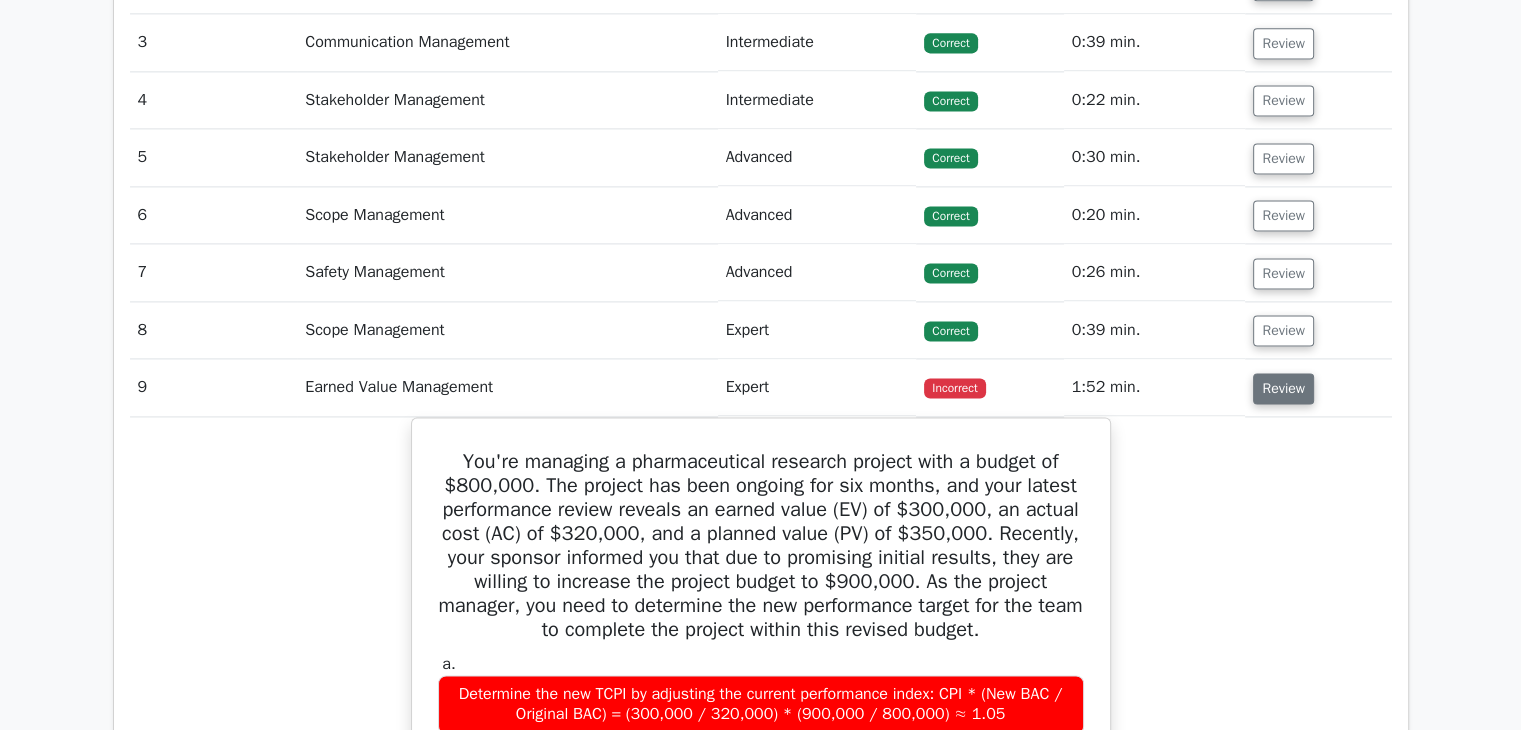 type 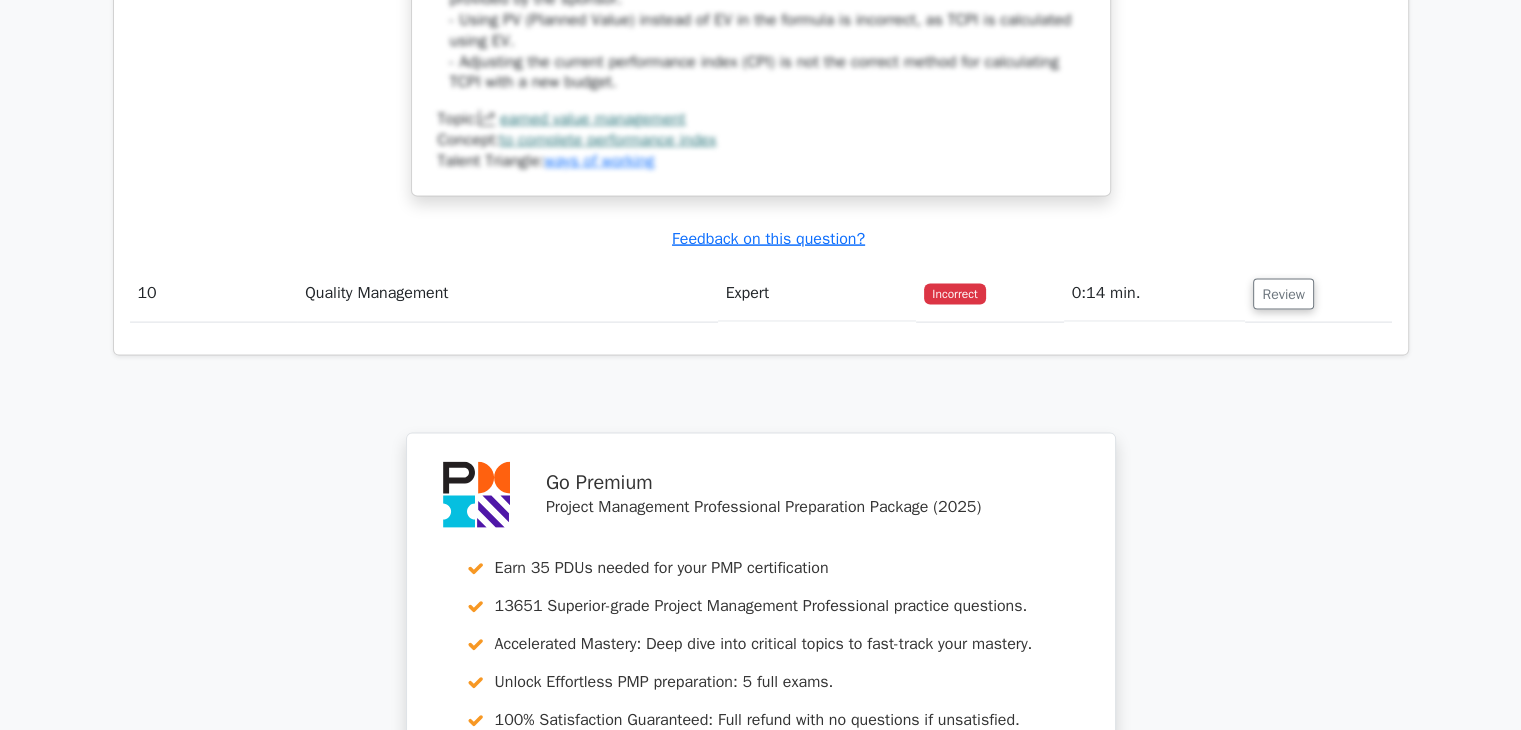 scroll, scrollTop: 4320, scrollLeft: 0, axis: vertical 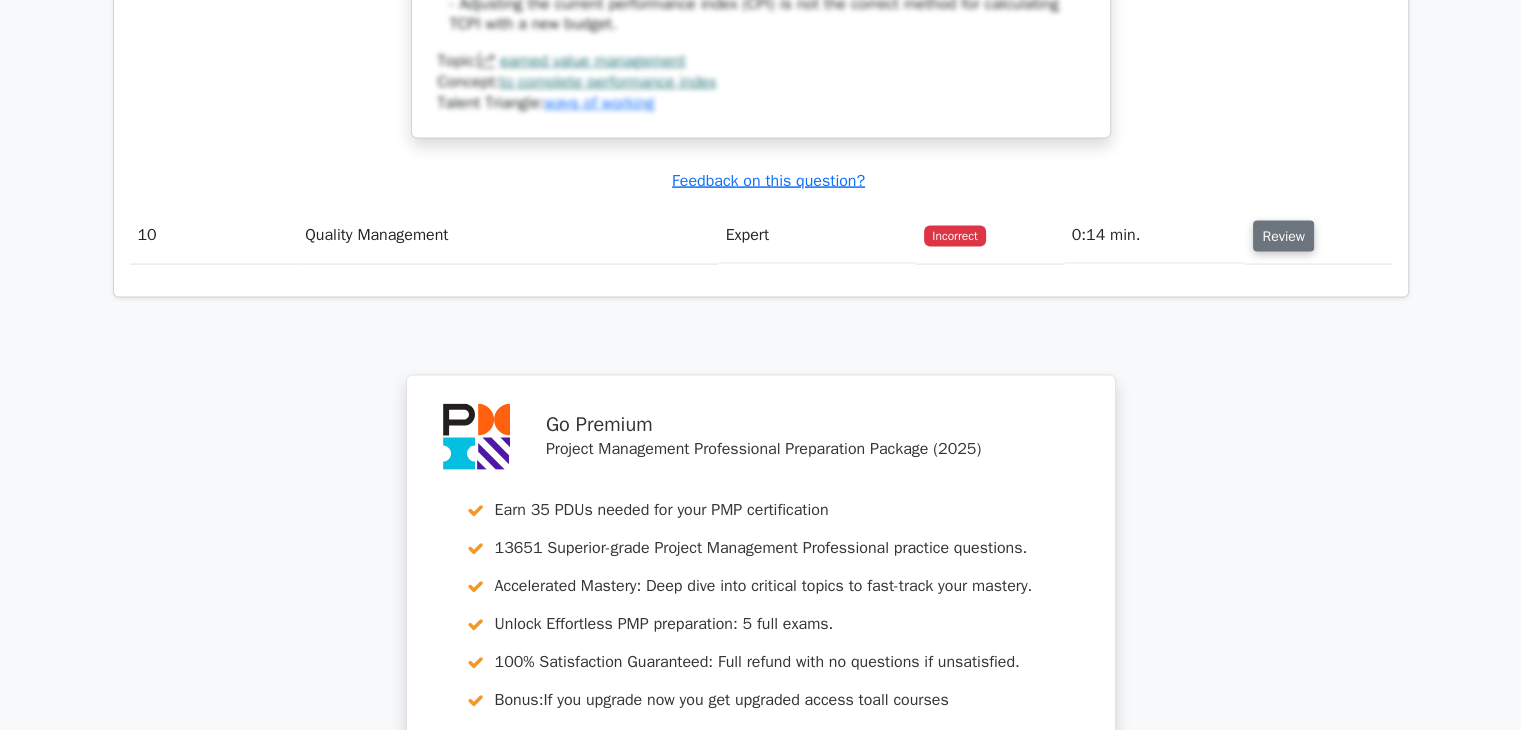 click on "Review" at bounding box center [1283, 236] 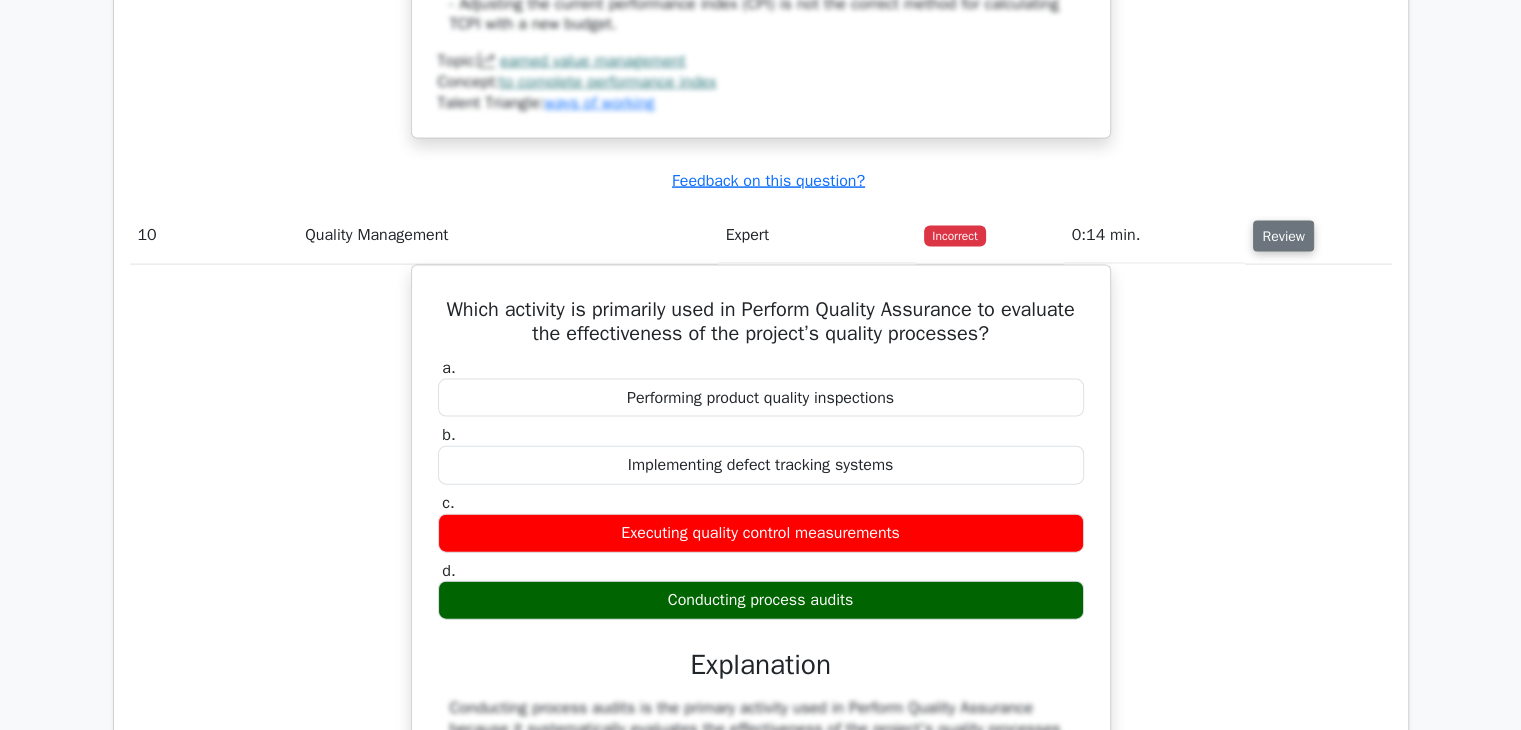 type 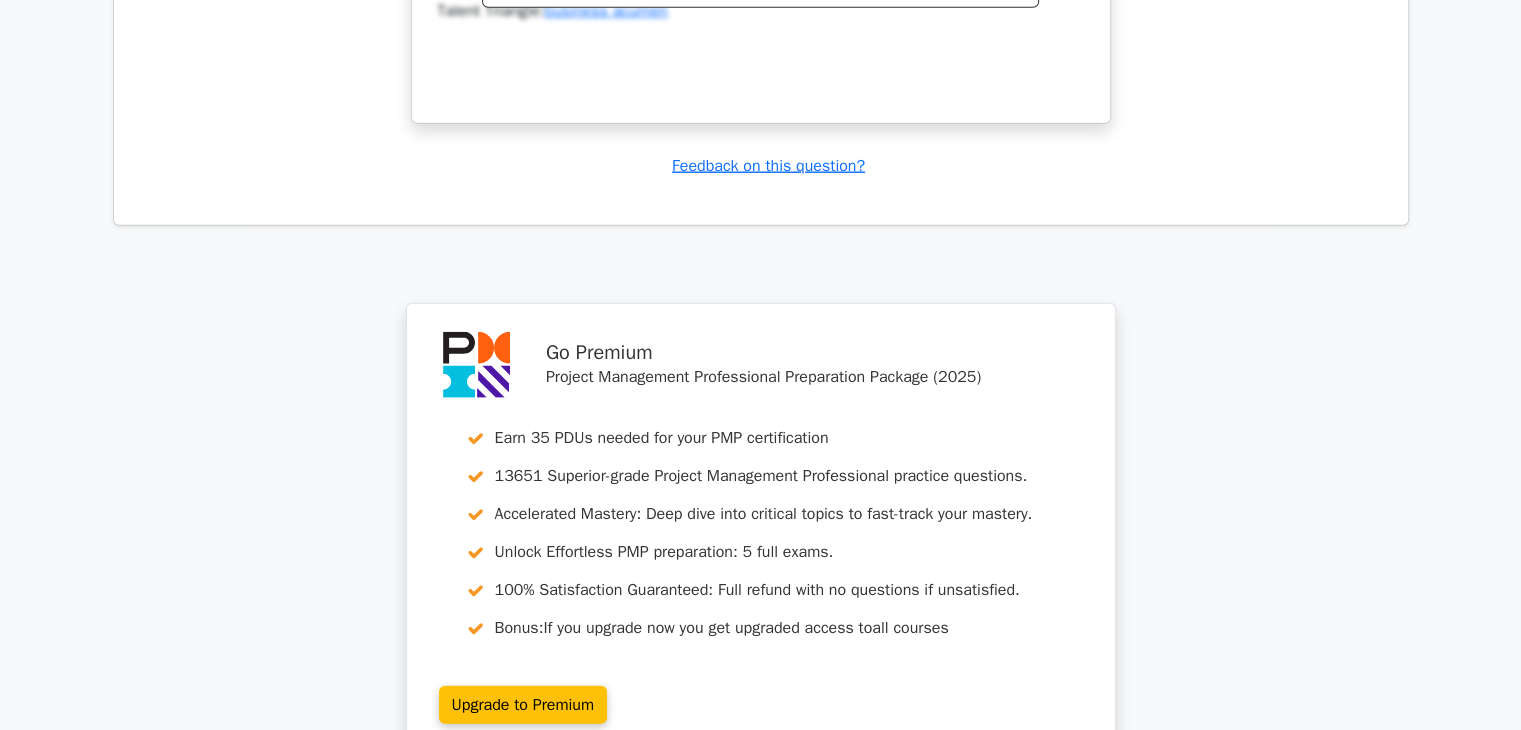 scroll, scrollTop: 5200, scrollLeft: 0, axis: vertical 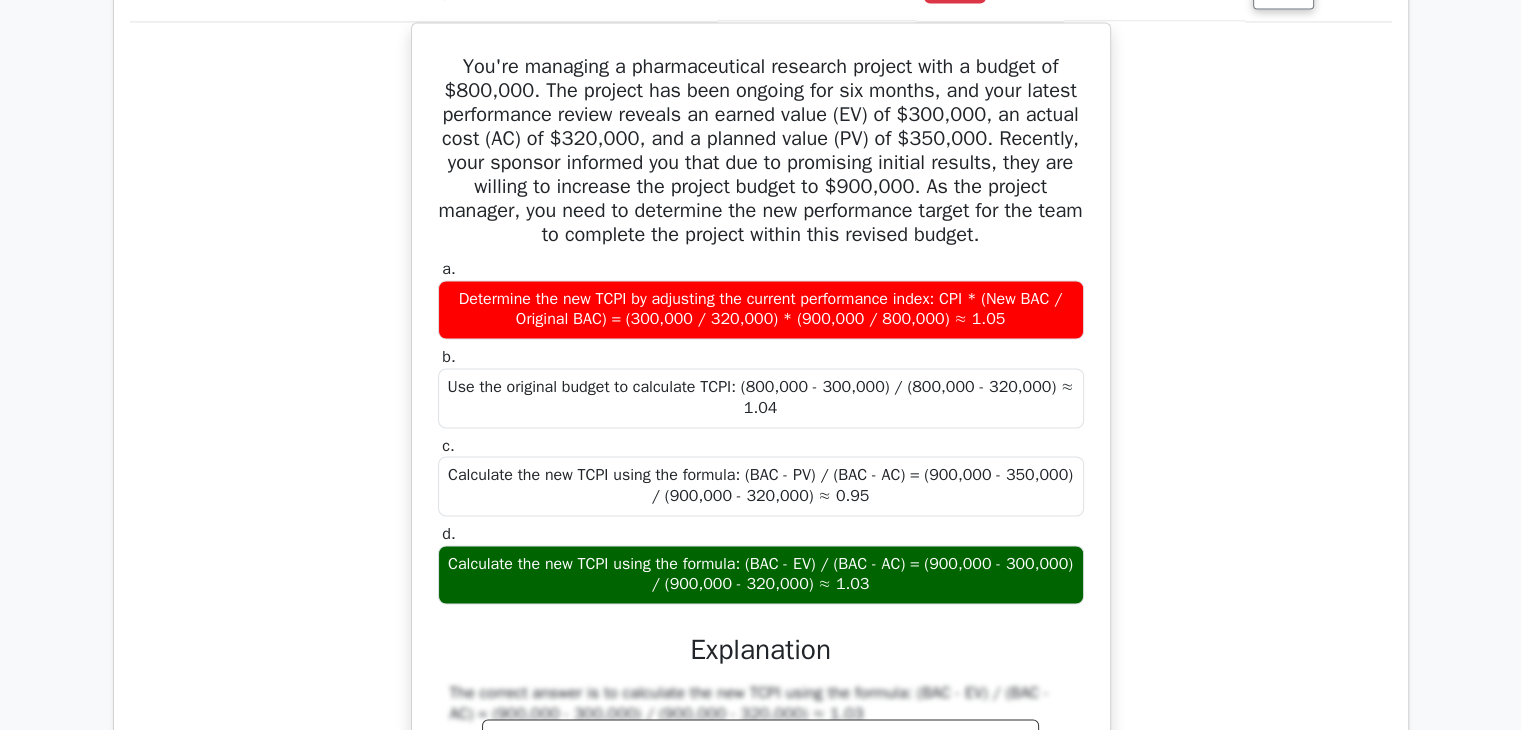 click on "Review" at bounding box center (1283, 1361) 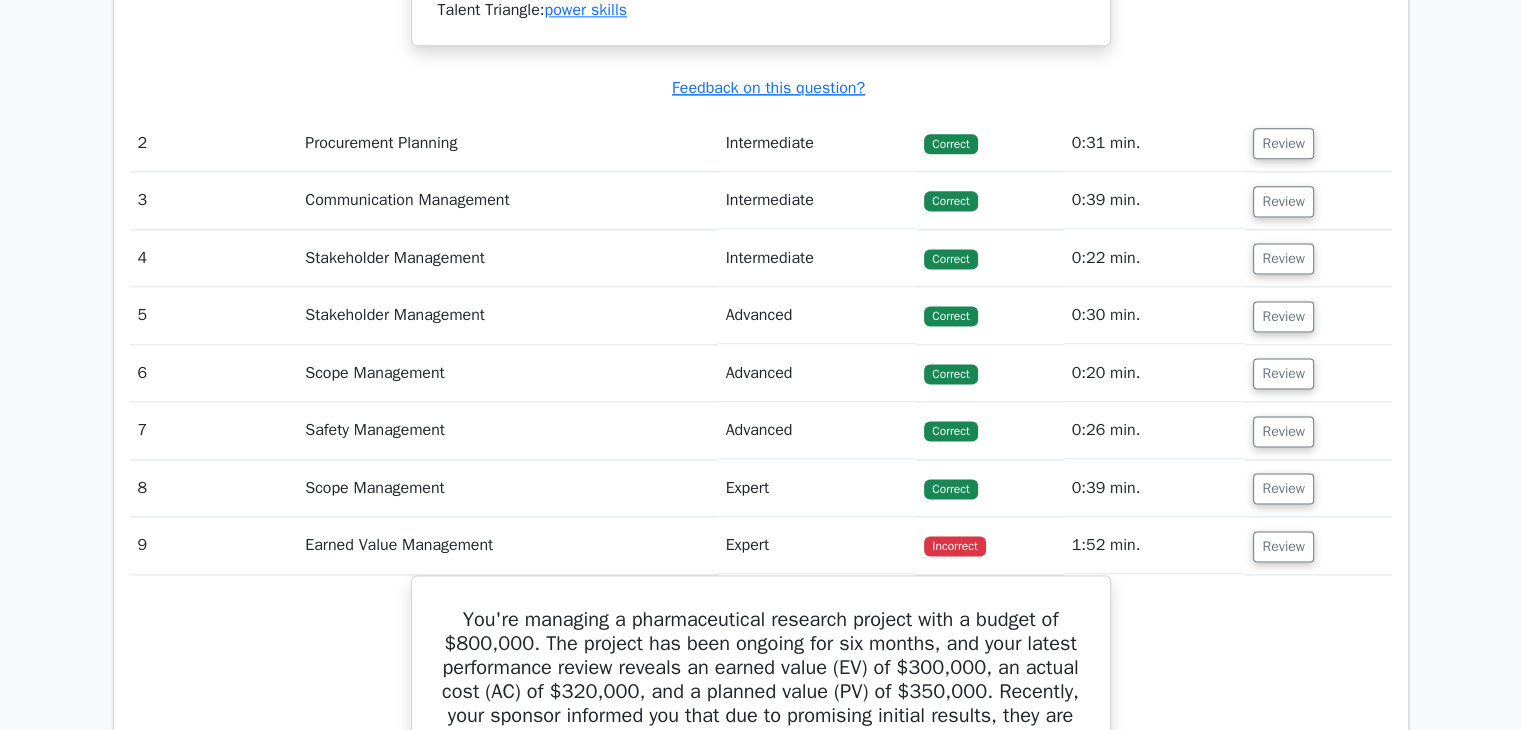 scroll, scrollTop: 2640, scrollLeft: 0, axis: vertical 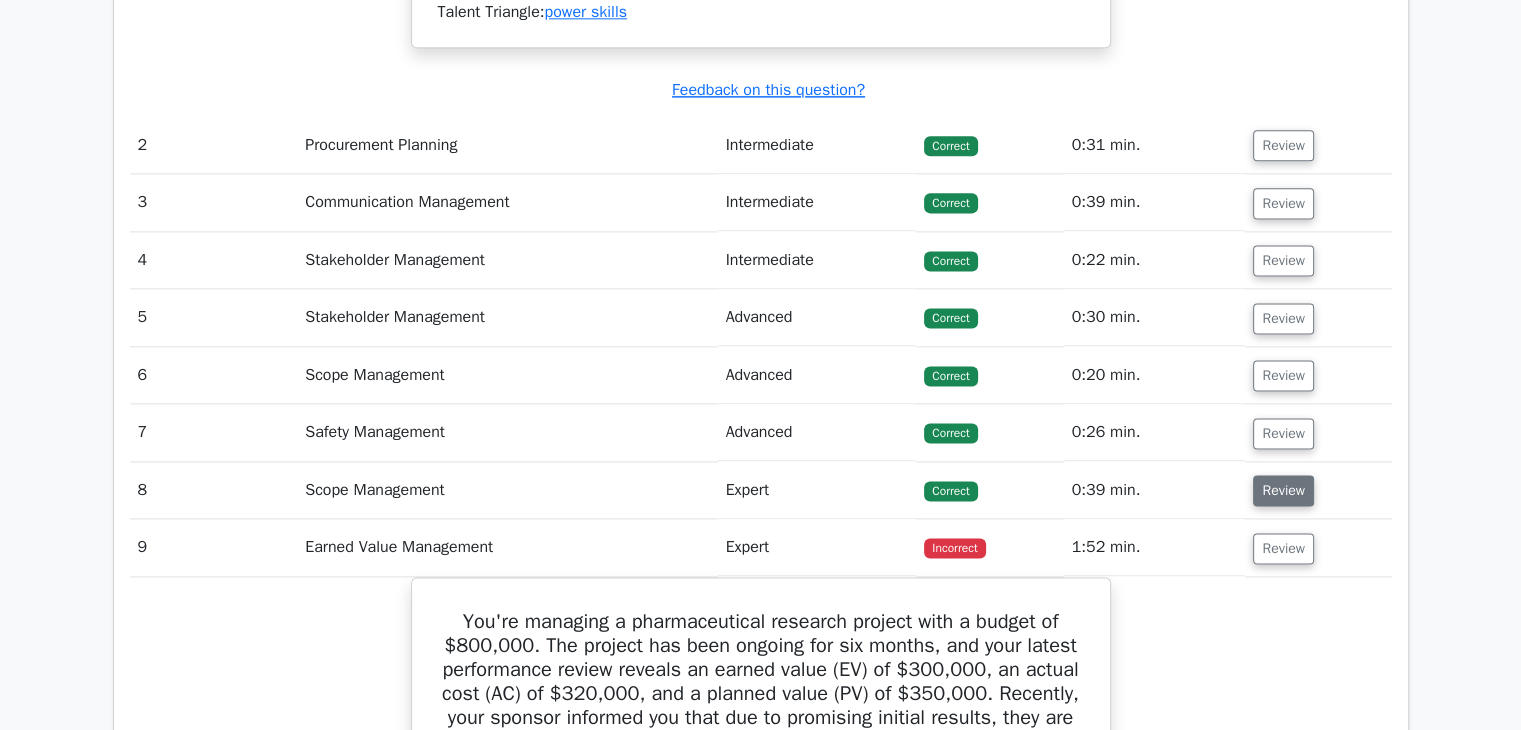 click on "Review" at bounding box center [1283, 490] 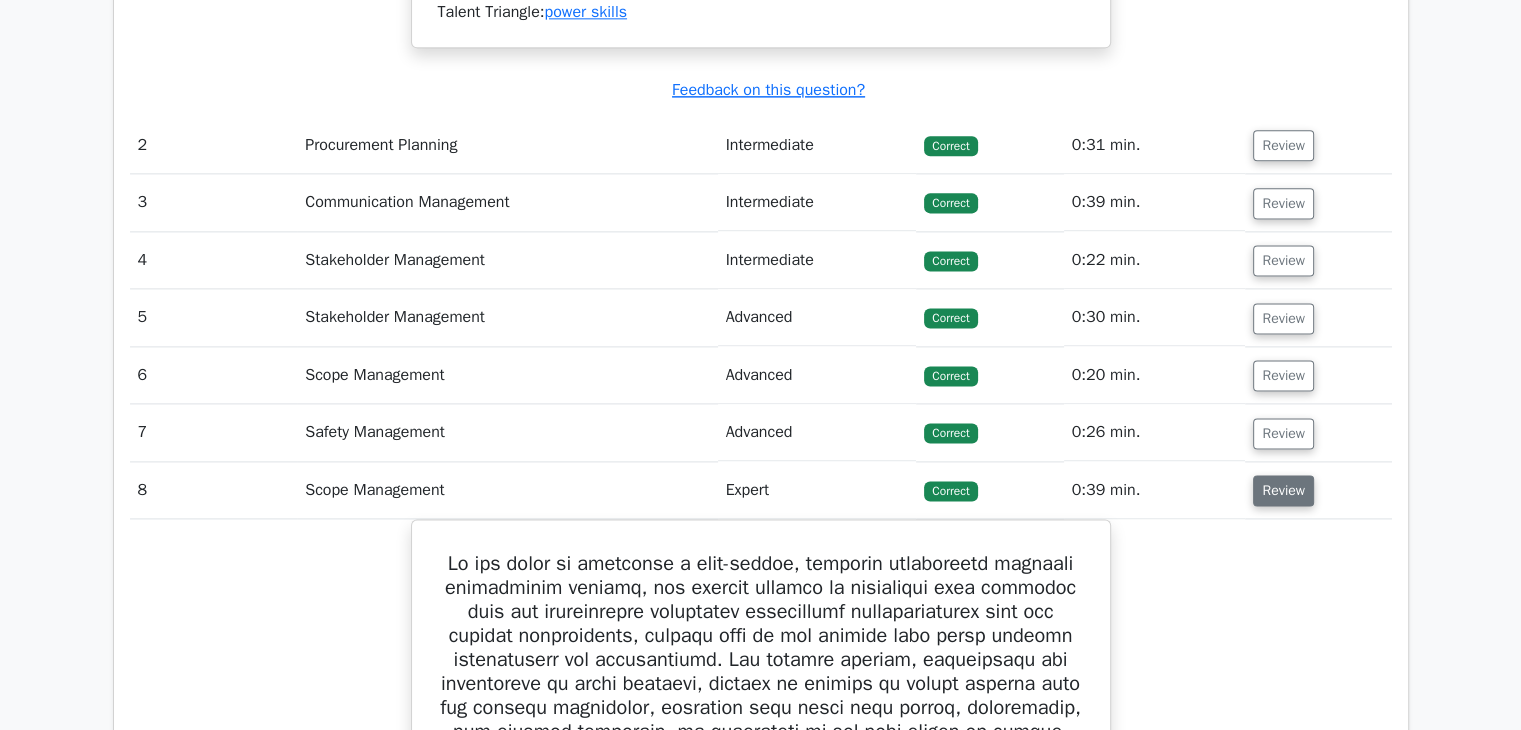 type 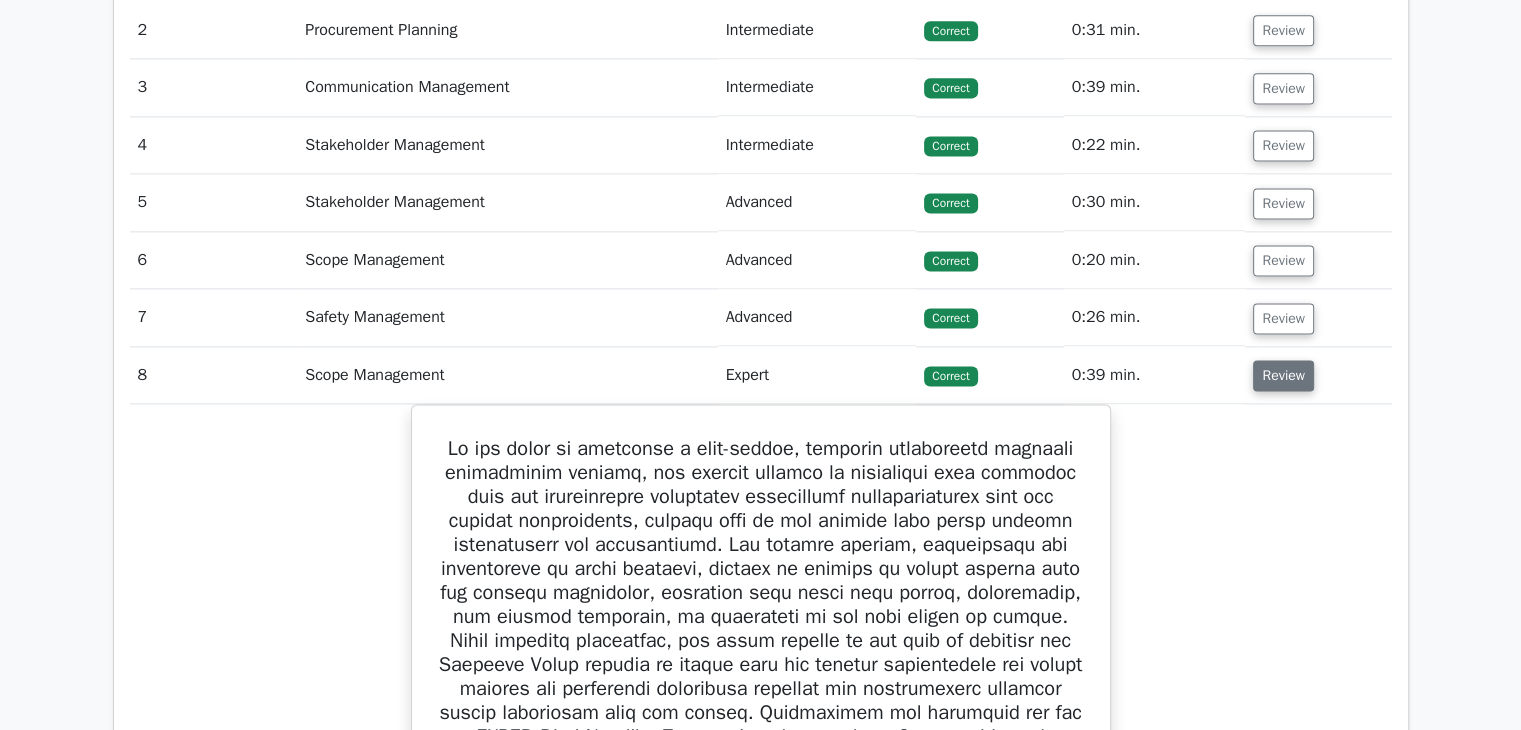 scroll, scrollTop: 2560, scrollLeft: 0, axis: vertical 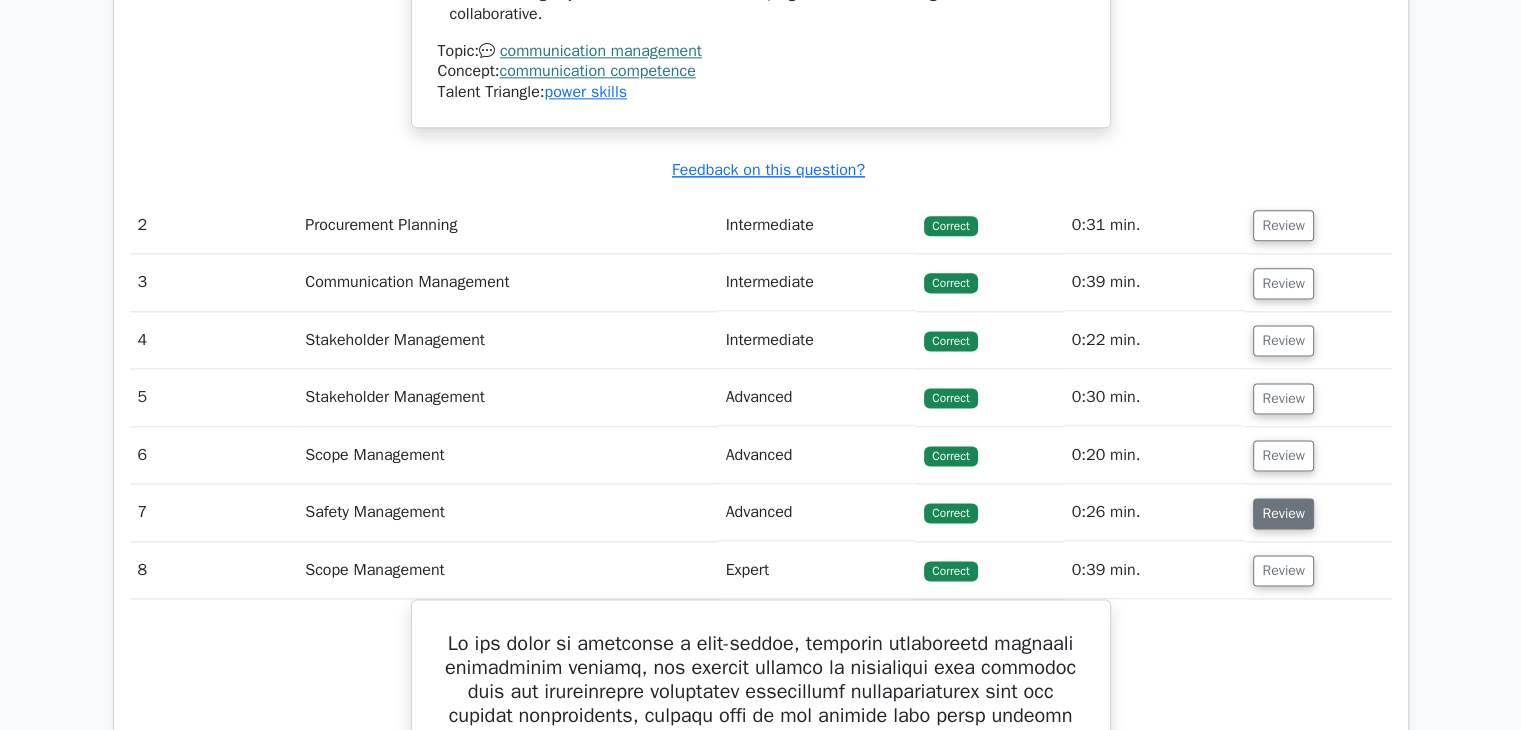 click on "Review" at bounding box center (1283, 513) 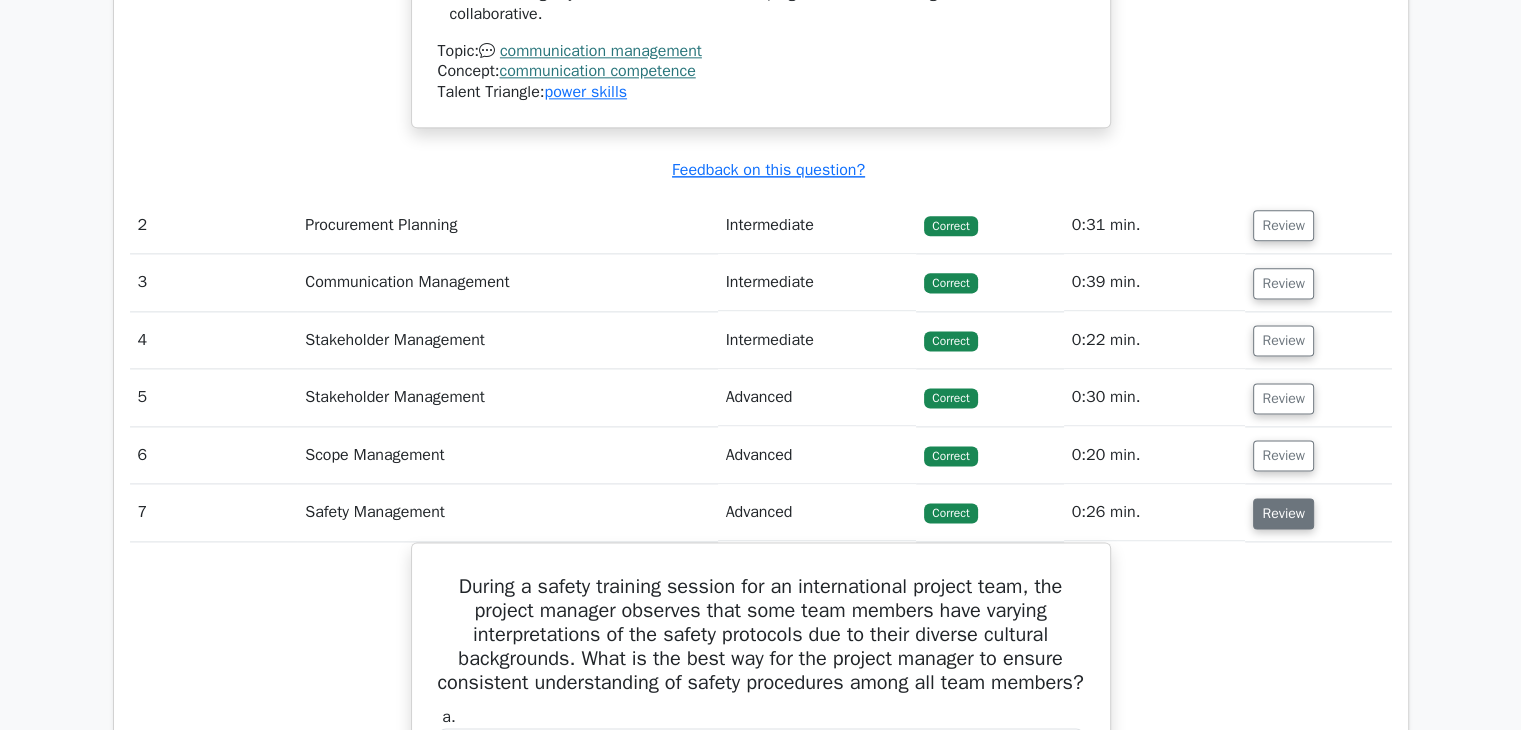 type 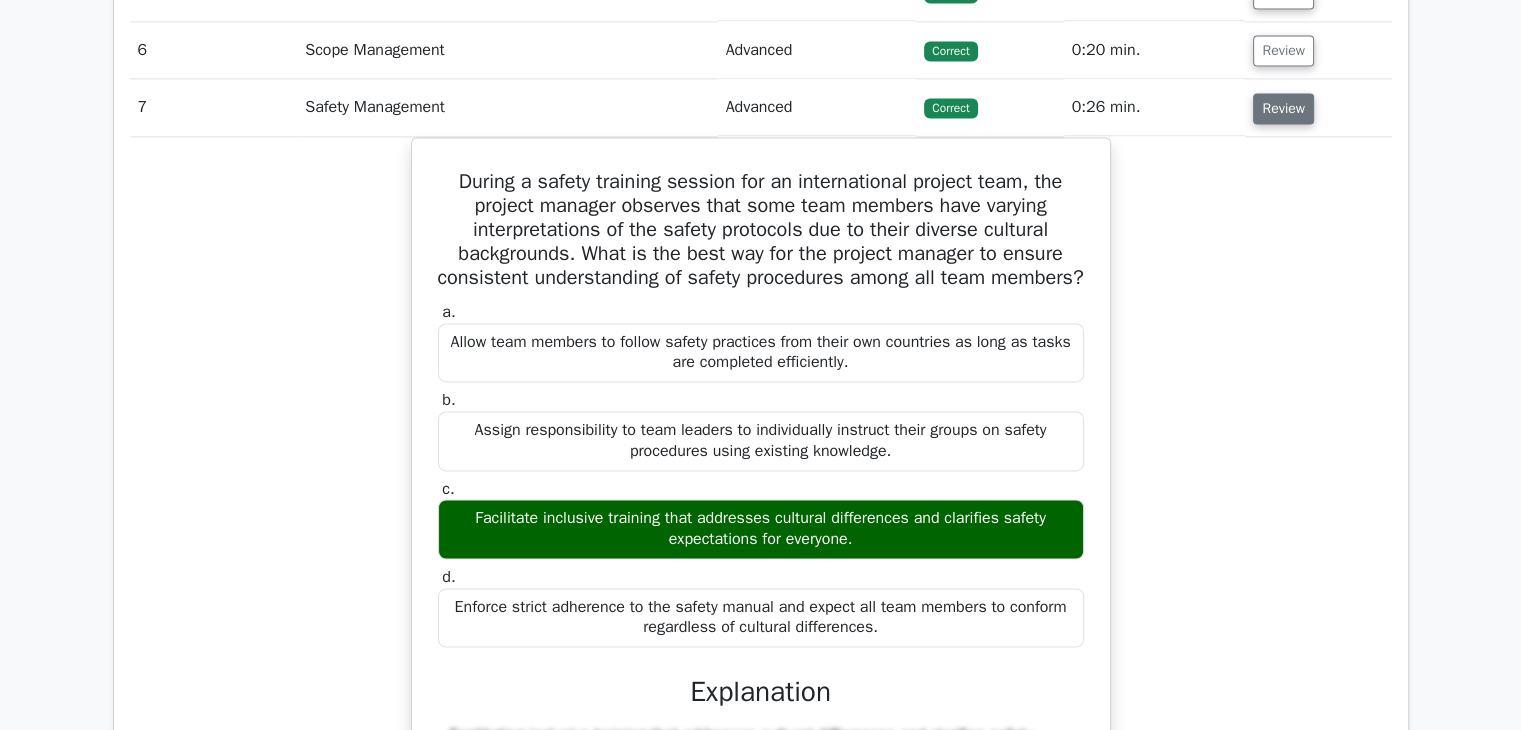 scroll, scrollTop: 3040, scrollLeft: 0, axis: vertical 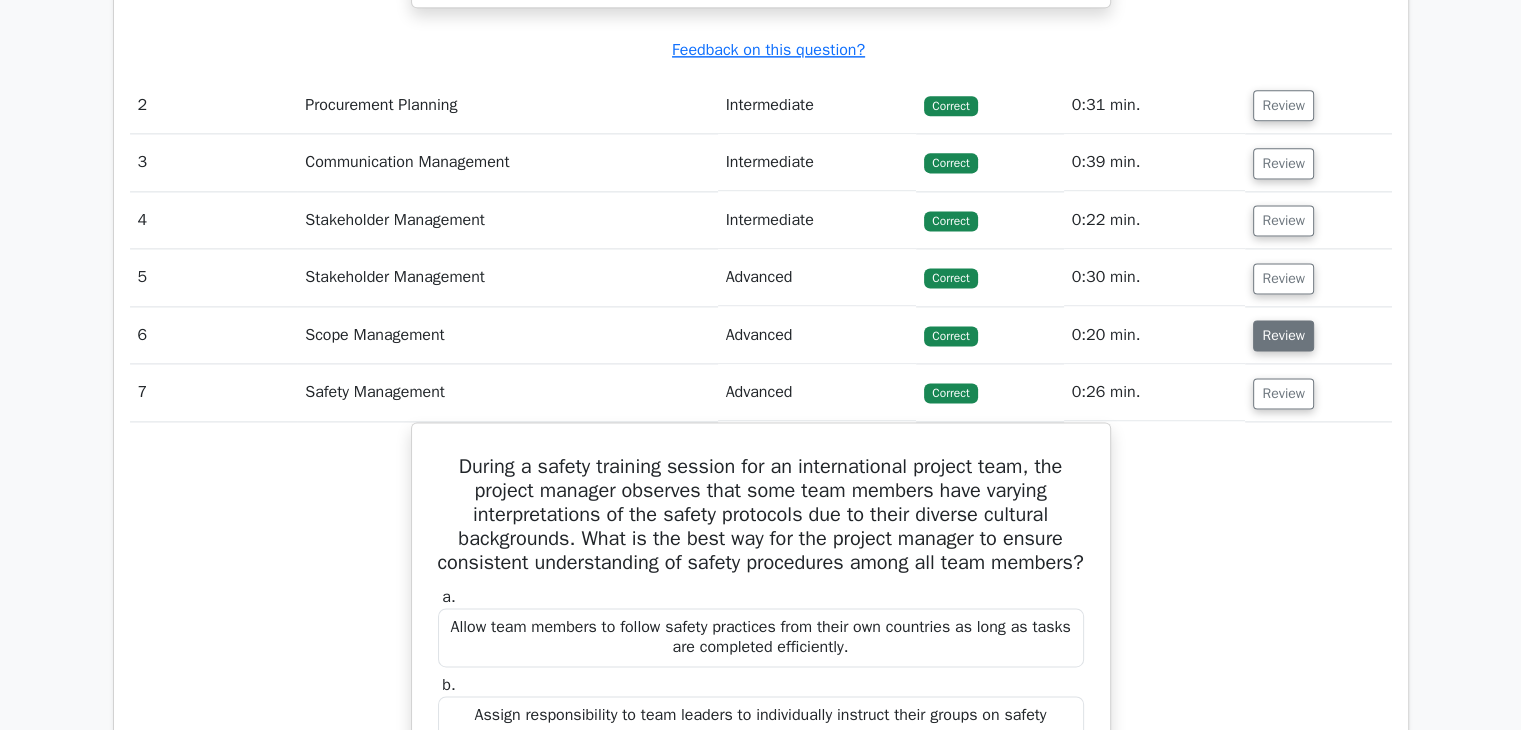 click on "Review" at bounding box center (1283, 335) 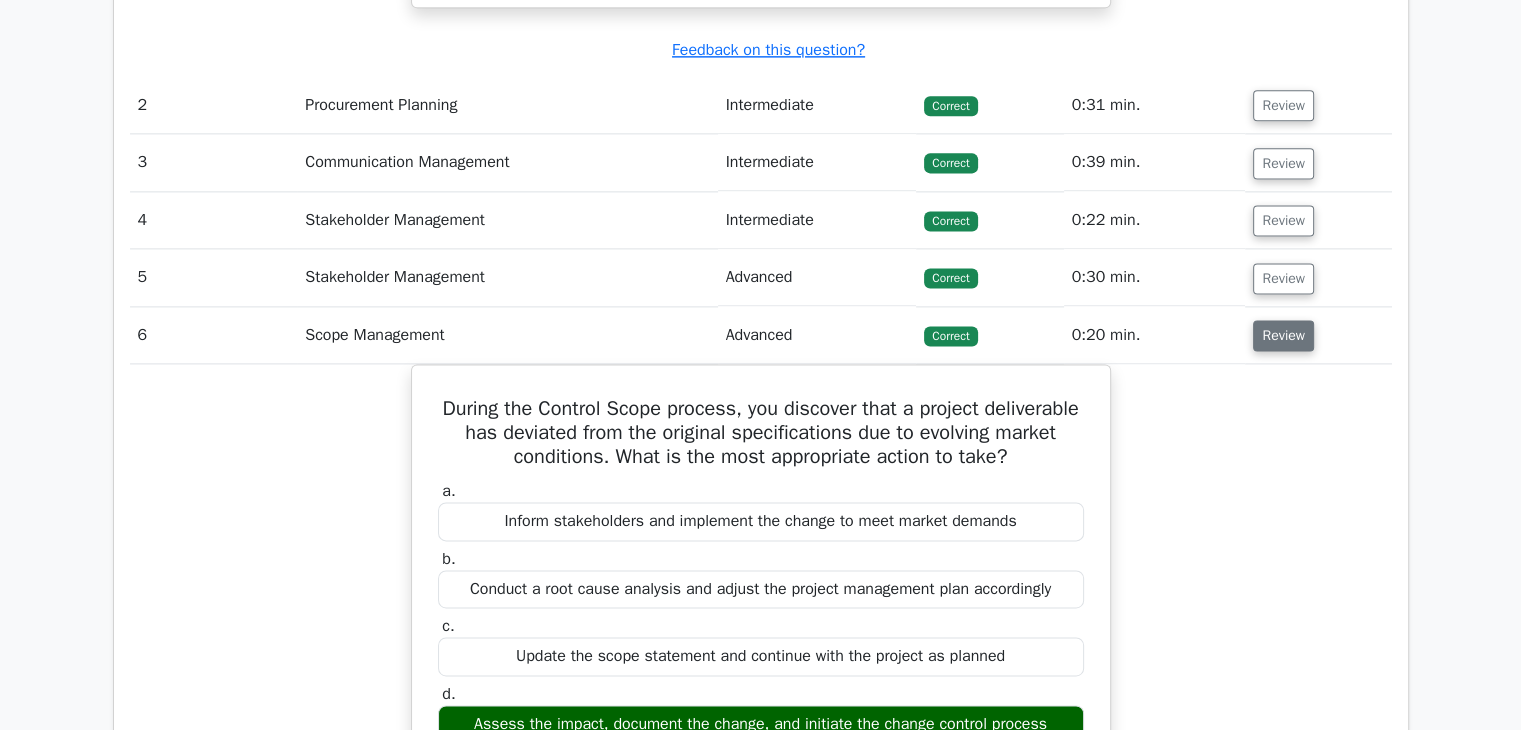 type 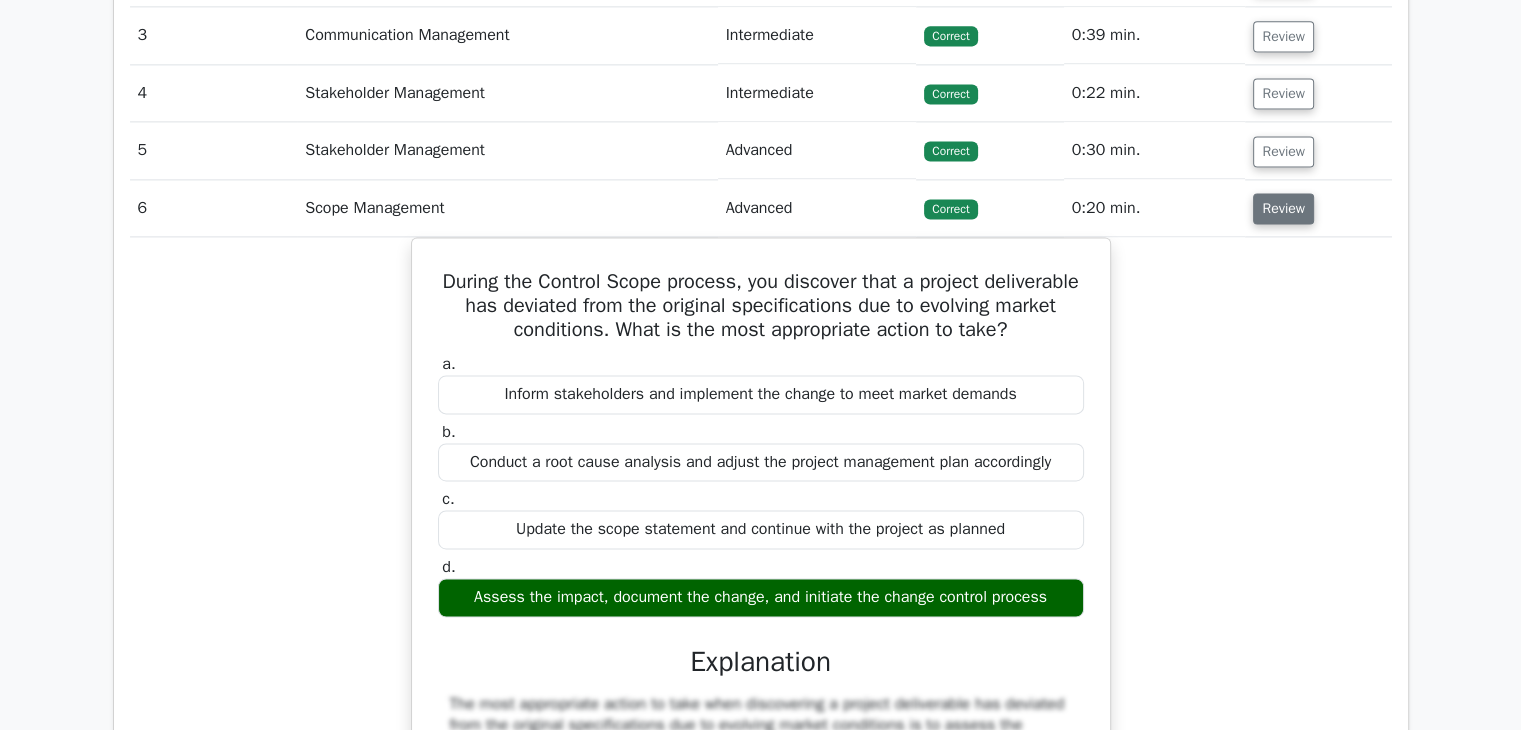 scroll, scrollTop: 2800, scrollLeft: 0, axis: vertical 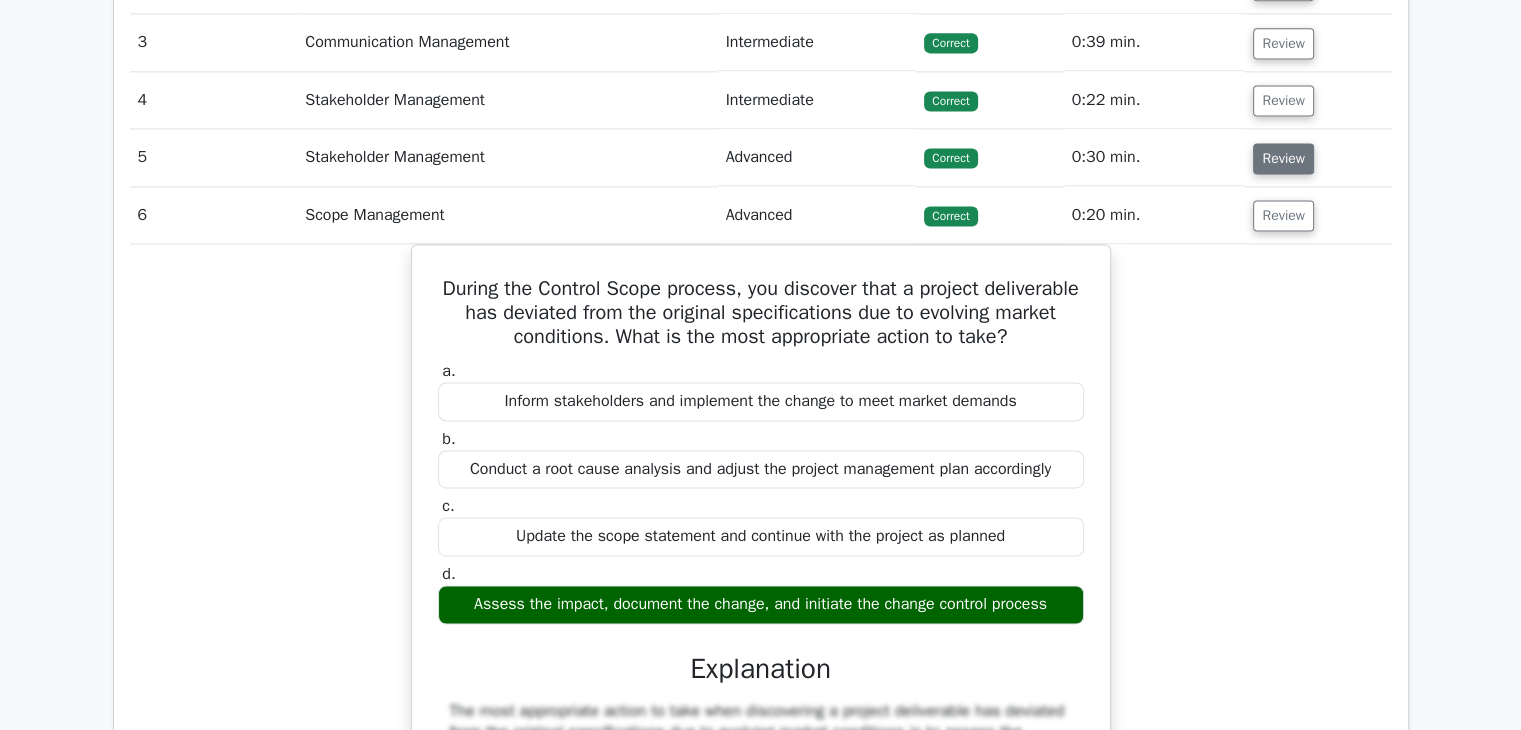 click on "Review" at bounding box center [1283, 158] 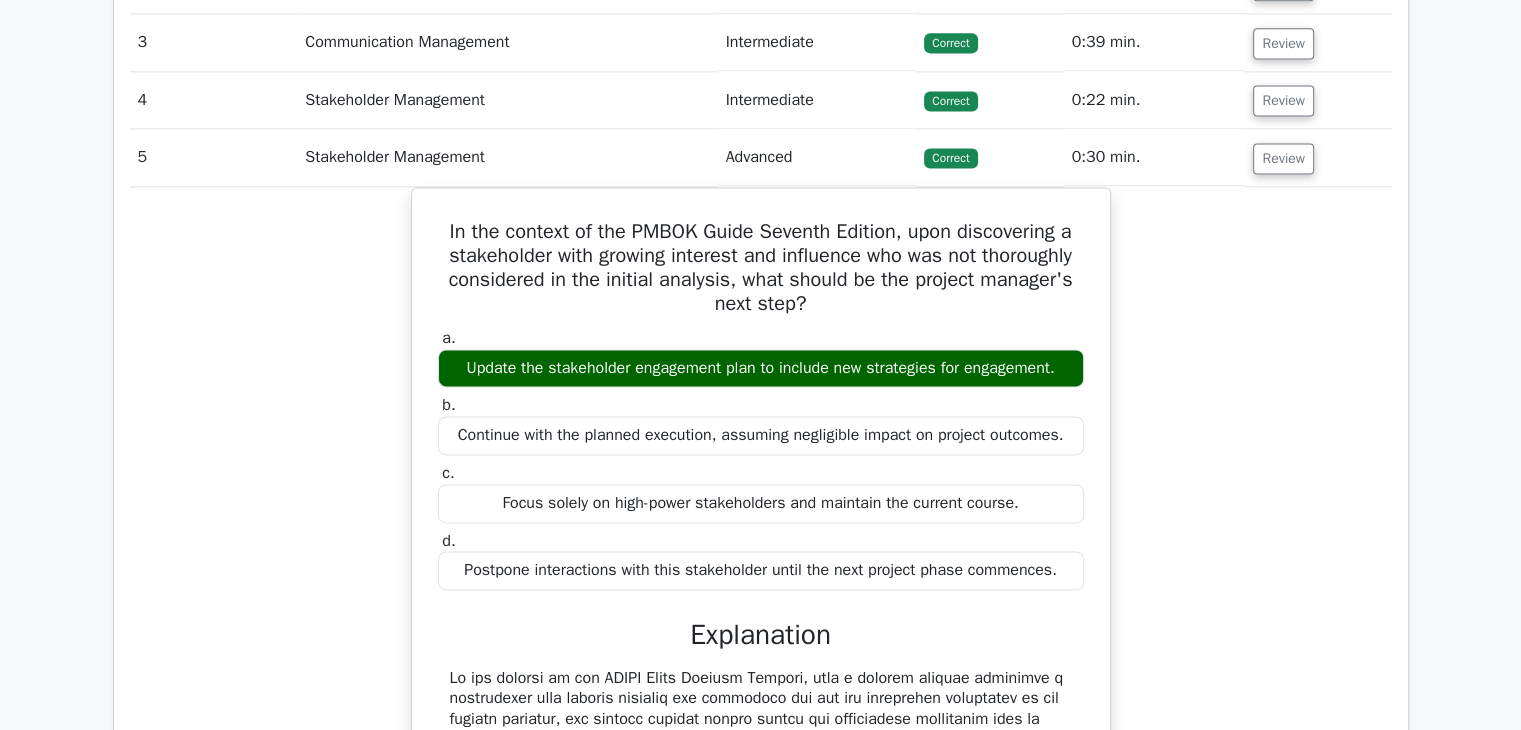 type 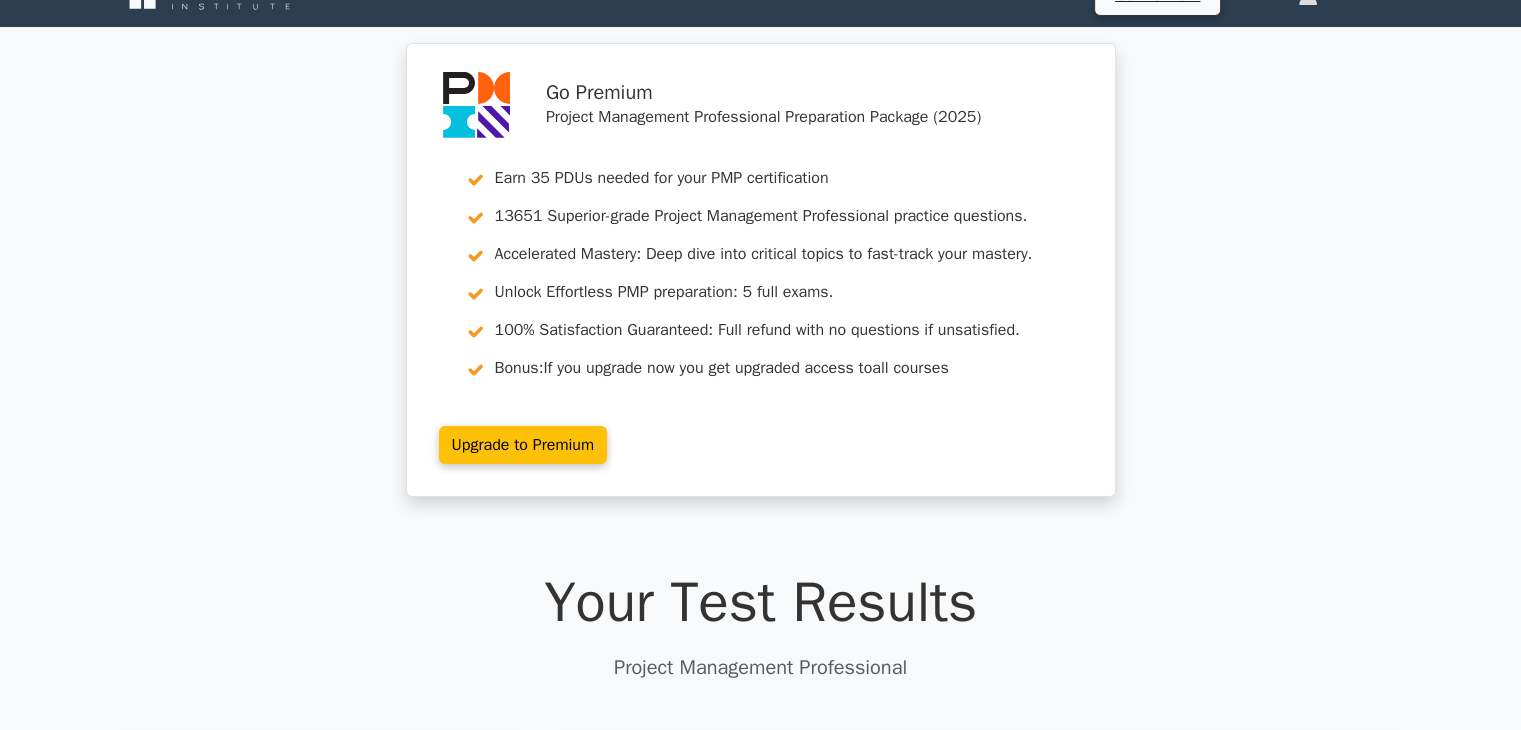 scroll, scrollTop: 0, scrollLeft: 0, axis: both 